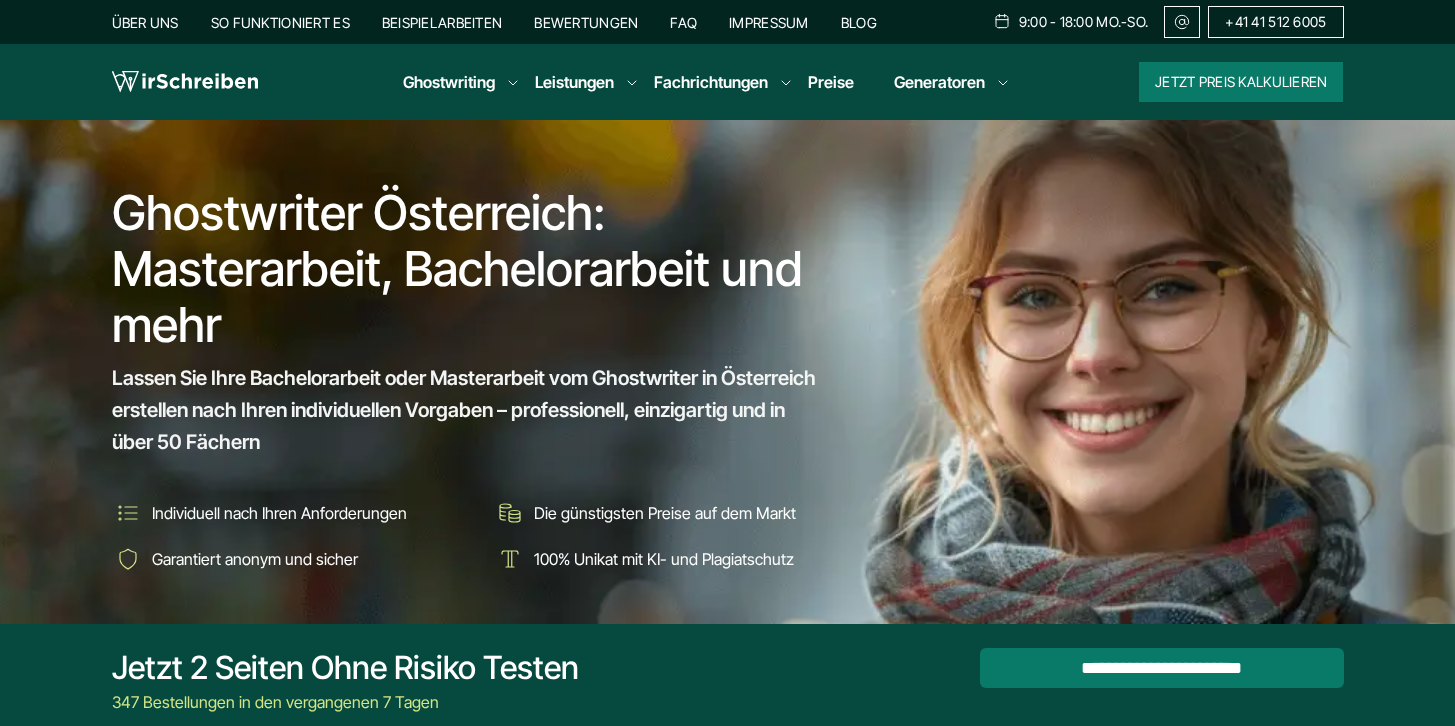 scroll, scrollTop: 0, scrollLeft: 0, axis: both 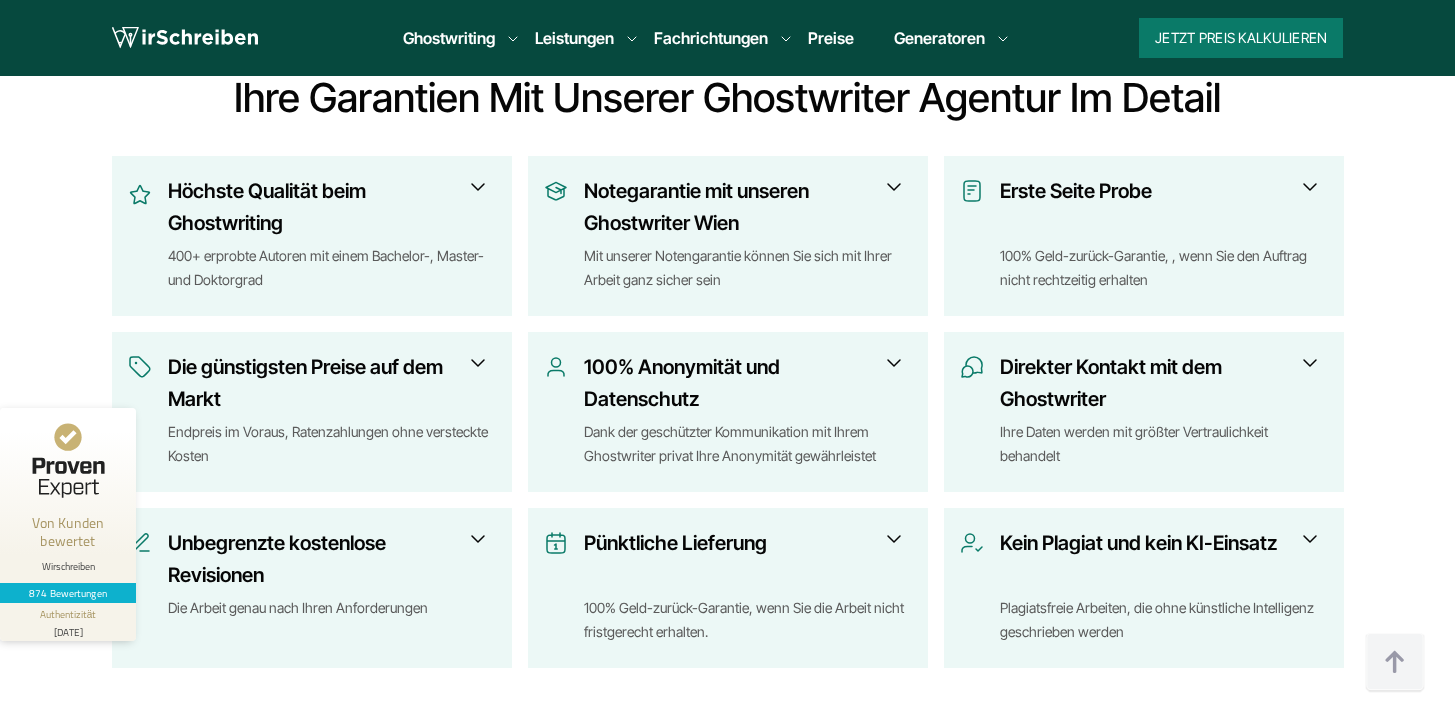 click at bounding box center (894, 187) 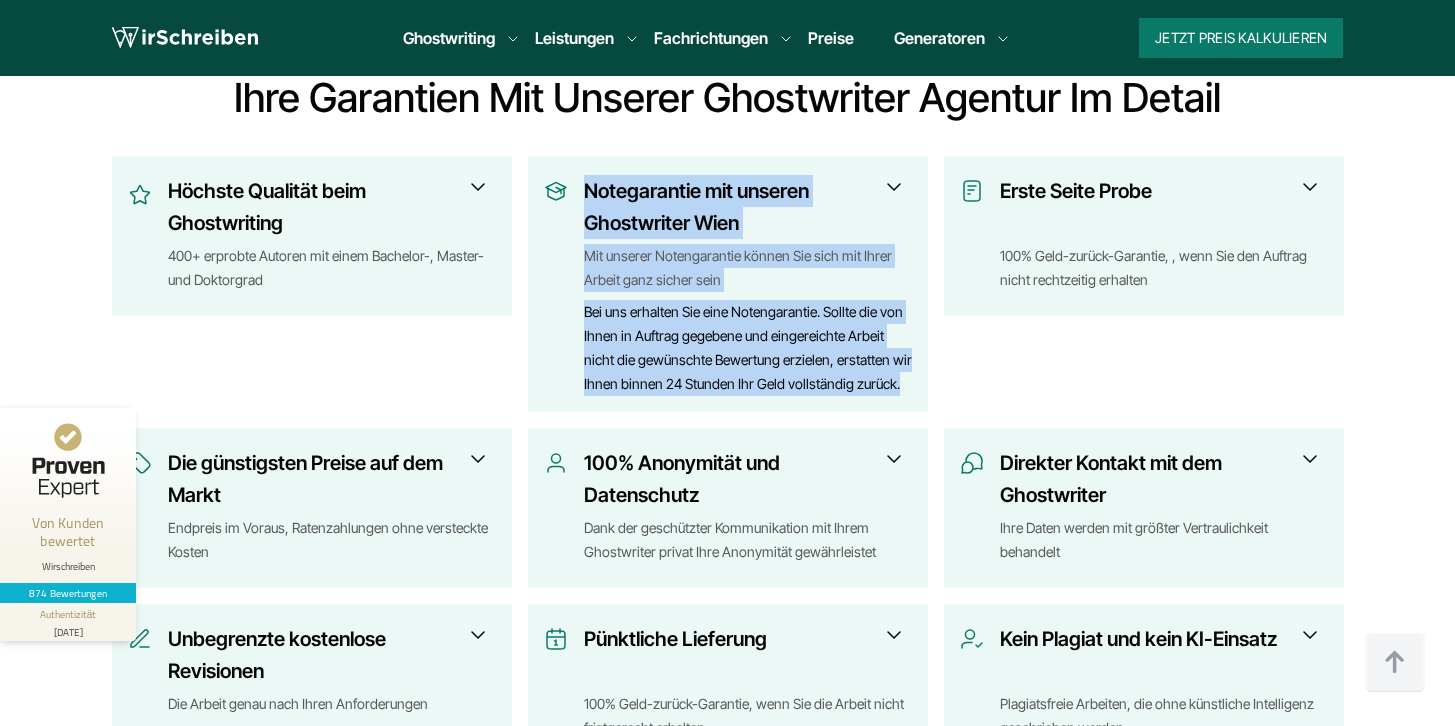 drag, startPoint x: 639, startPoint y: 403, endPoint x: 582, endPoint y: 197, distance: 213.7405 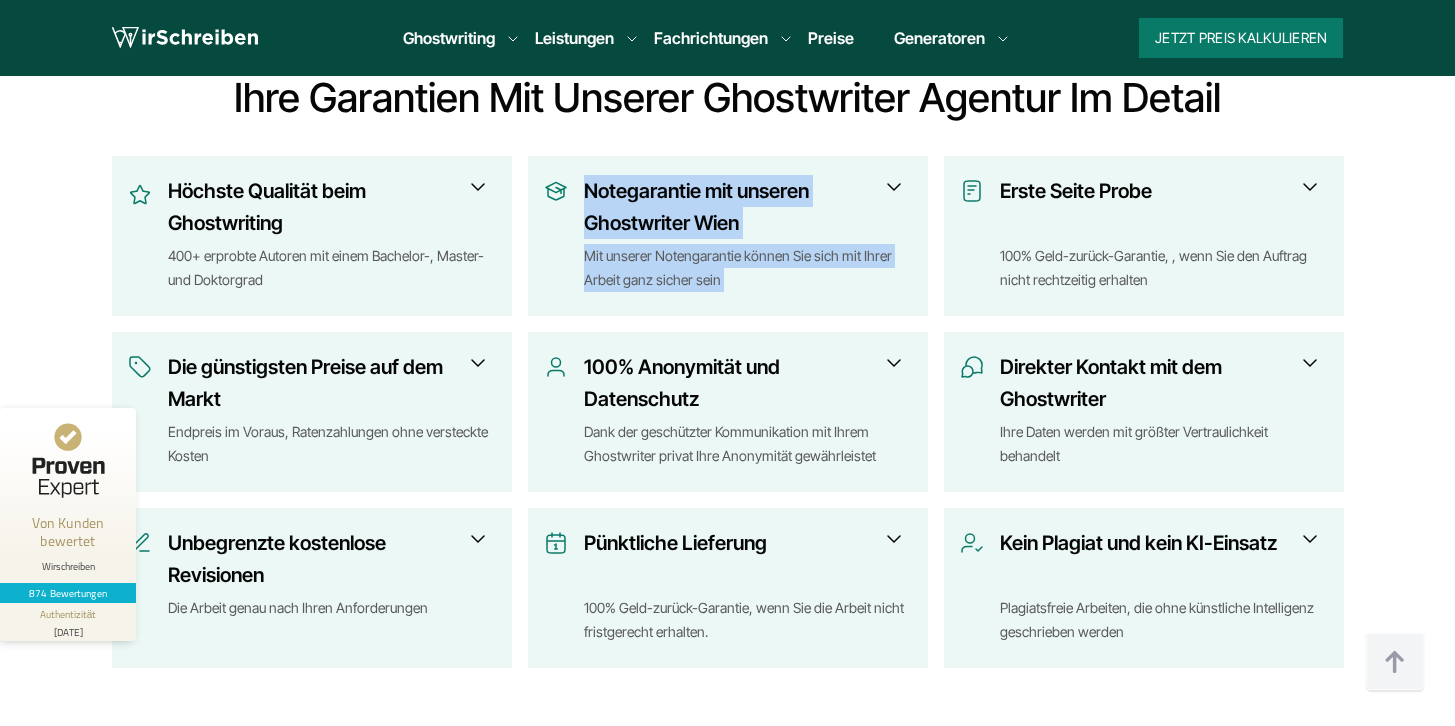 click at bounding box center [894, 187] 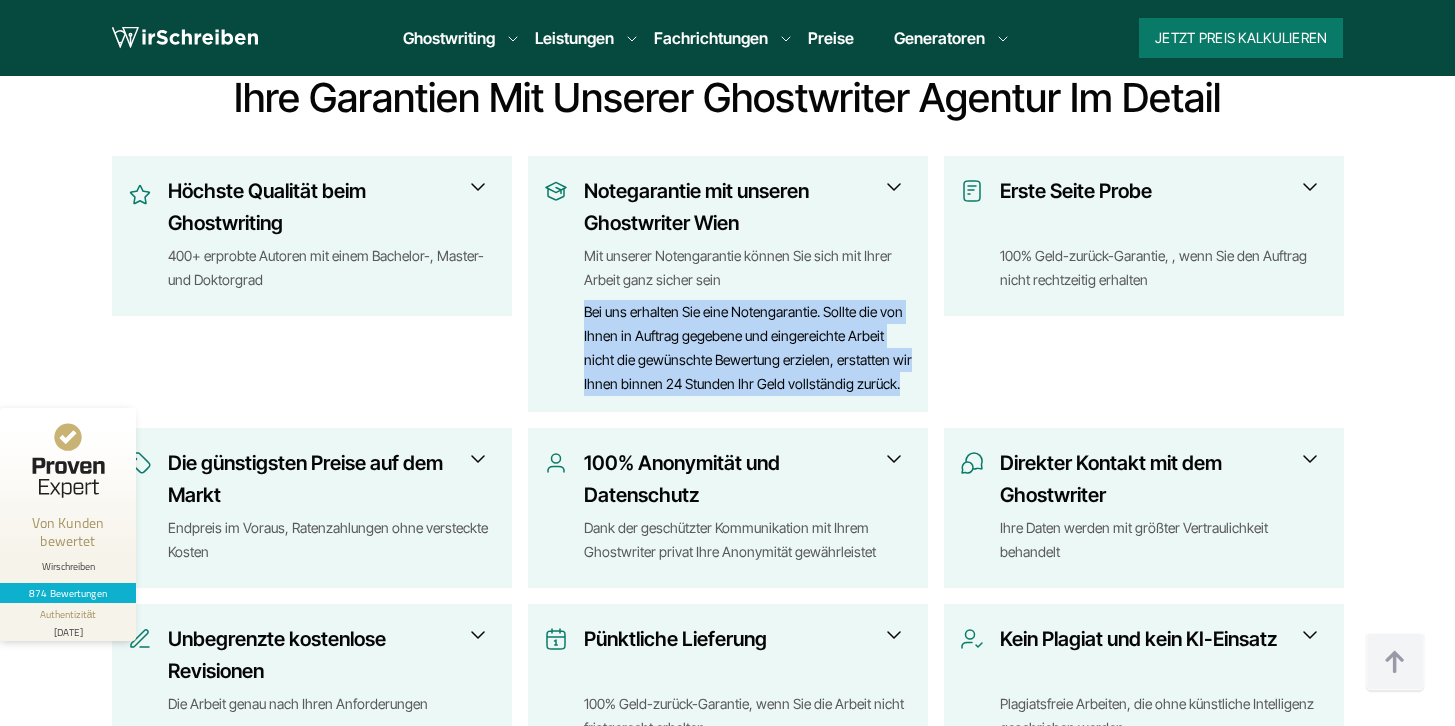 drag, startPoint x: 582, startPoint y: 313, endPoint x: 641, endPoint y: 349, distance: 69.115845 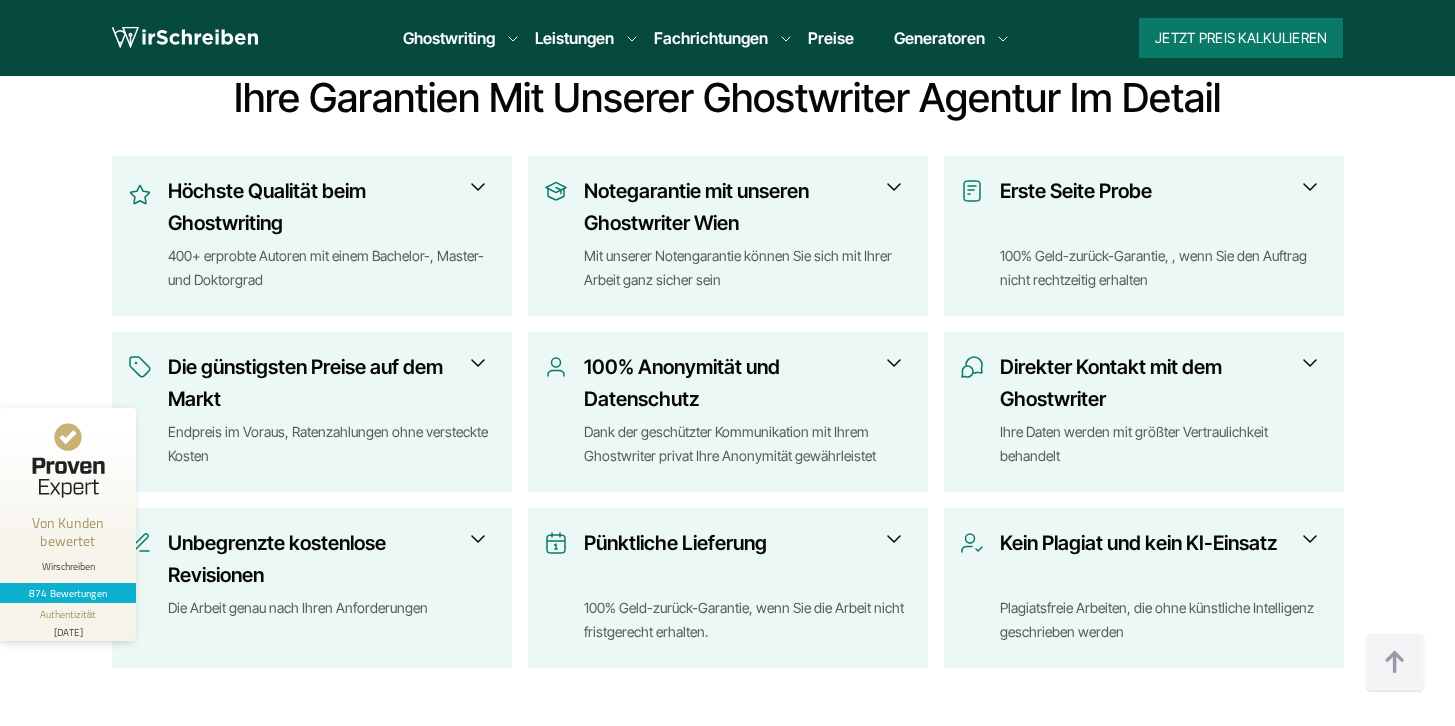click at bounding box center [894, 187] 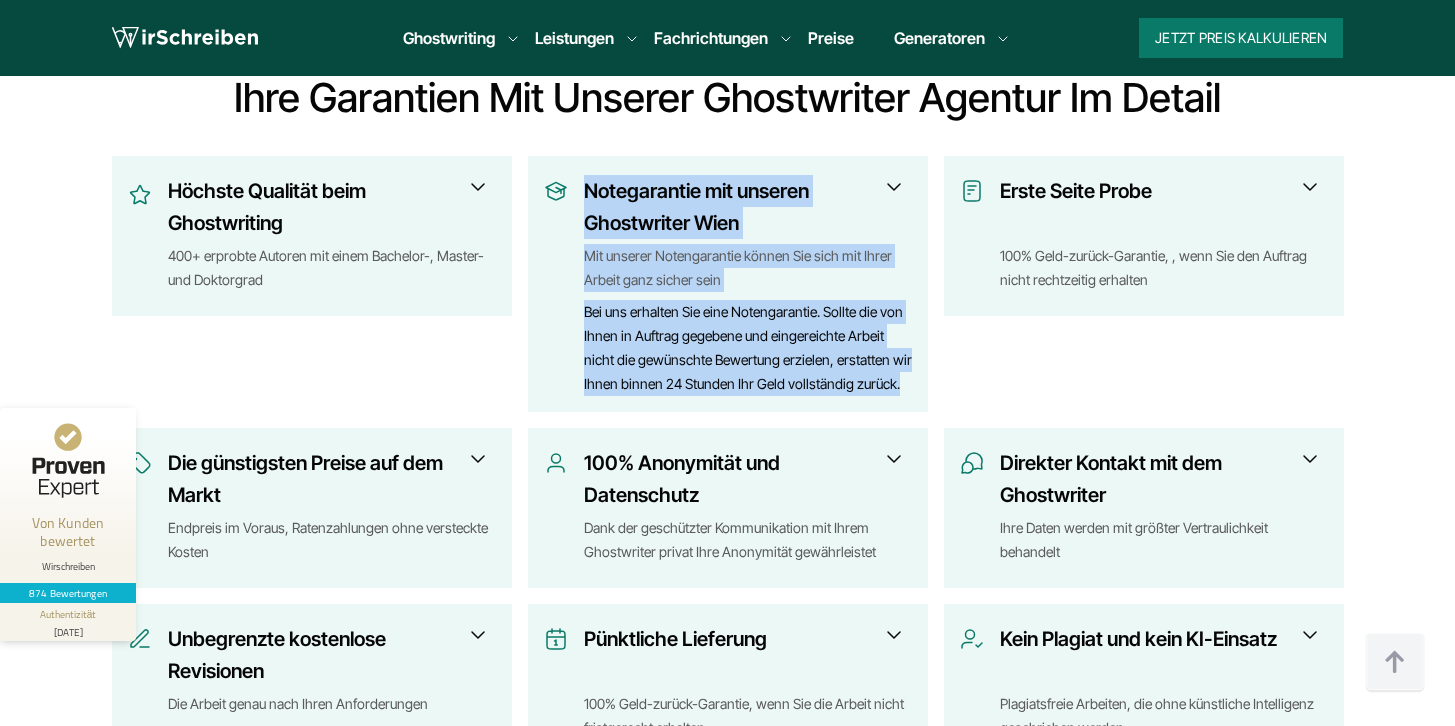 drag, startPoint x: 589, startPoint y: 185, endPoint x: 641, endPoint y: 410, distance: 230.93073 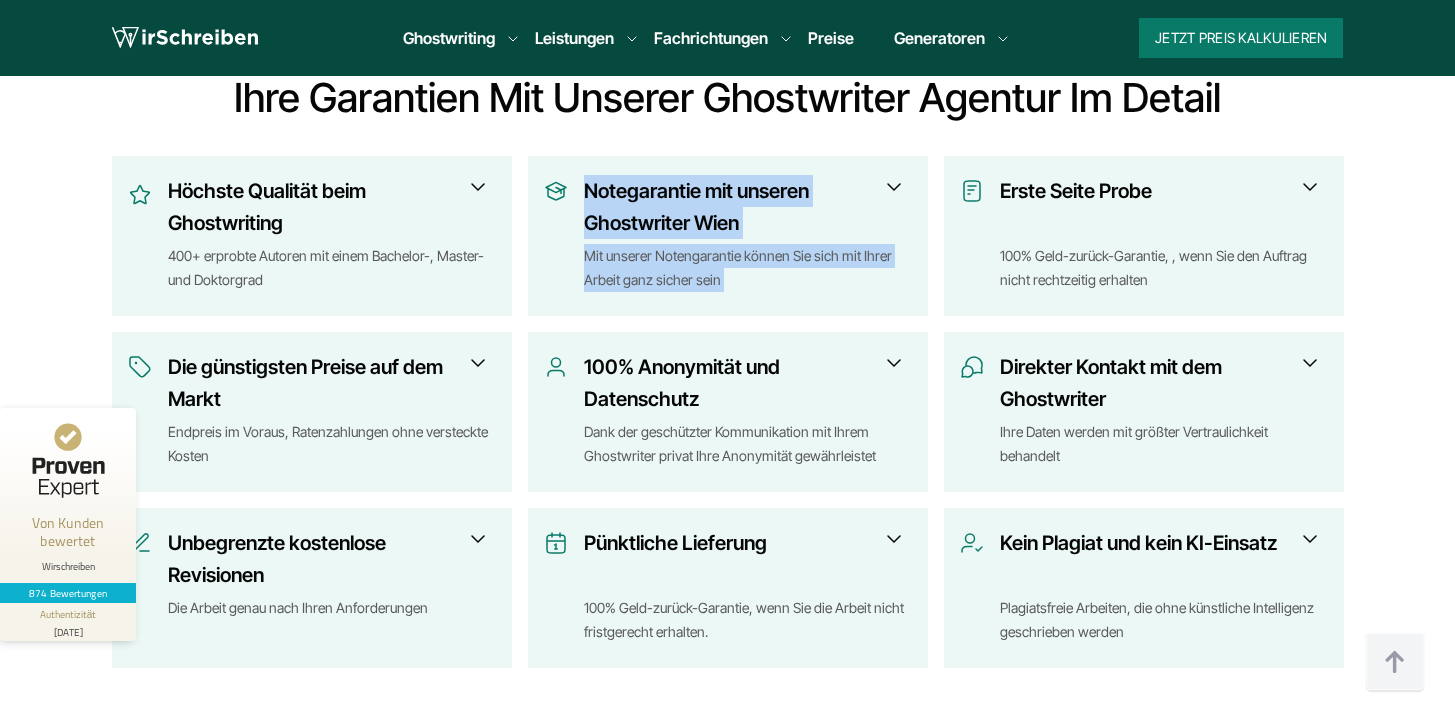 copy on "Notegarantie mit unseren Ghostwriter Wien
Mit unserer Notengarantie können Sie sich mit Ihrer Arbeit ganz sicher sein
Bei uns erhalten Sie eine Notengarantie. Sollte die von Ihnen in Auftrag gegebene und eingereichte Arbeit nicht die gewünschte Bewertung erzielen, erstatten wir Ihnen binnen 24 Stunden Ihr Geld vollständig zurück." 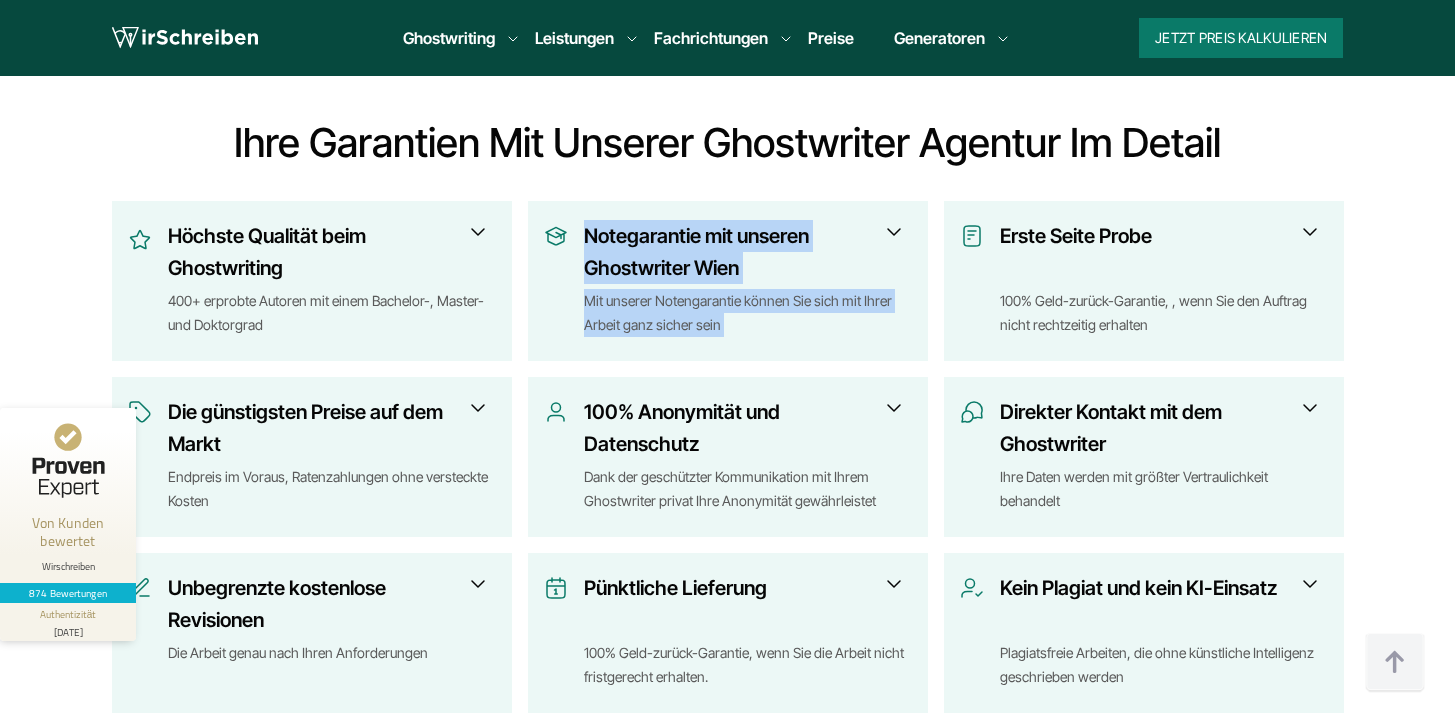 scroll, scrollTop: 755, scrollLeft: 0, axis: vertical 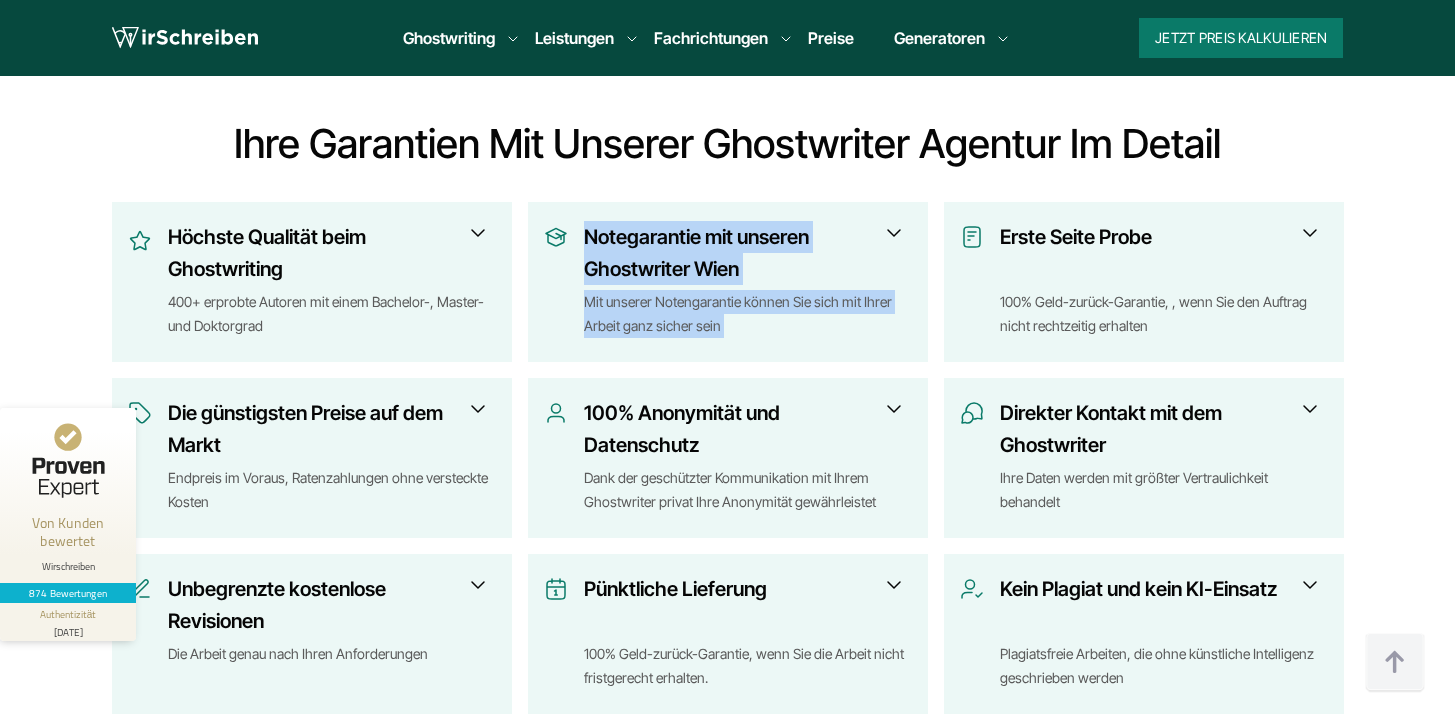 click at bounding box center (894, 233) 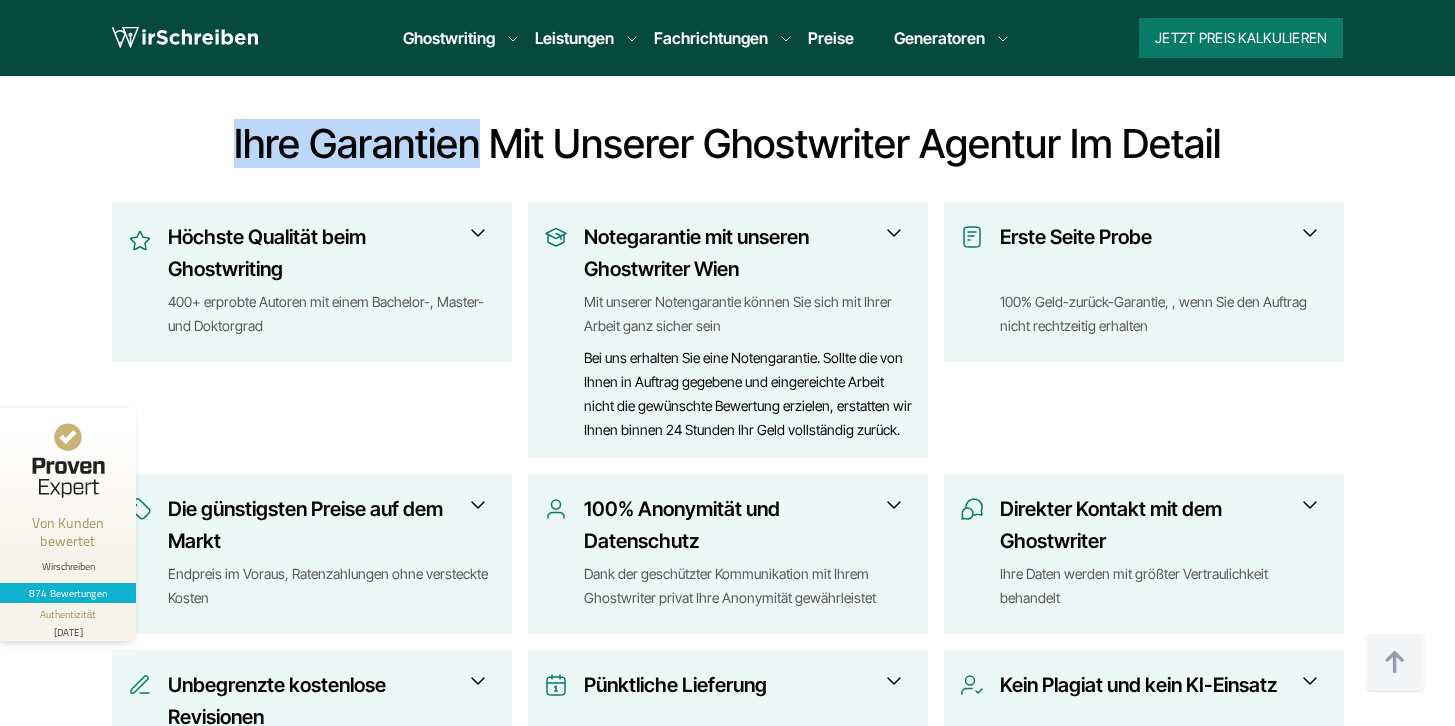 drag, startPoint x: 224, startPoint y: 135, endPoint x: 484, endPoint y: 150, distance: 260.43234 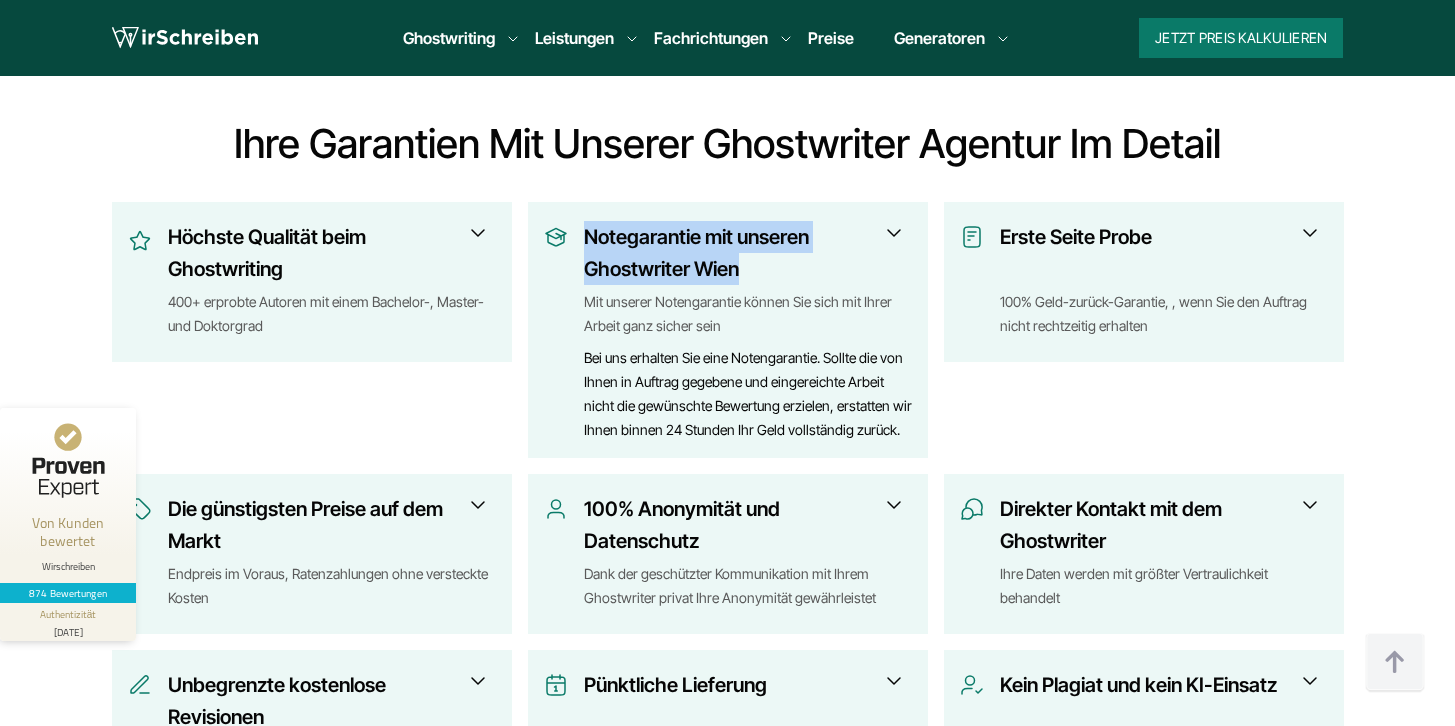 drag, startPoint x: 588, startPoint y: 238, endPoint x: 739, endPoint y: 260, distance: 152.59424 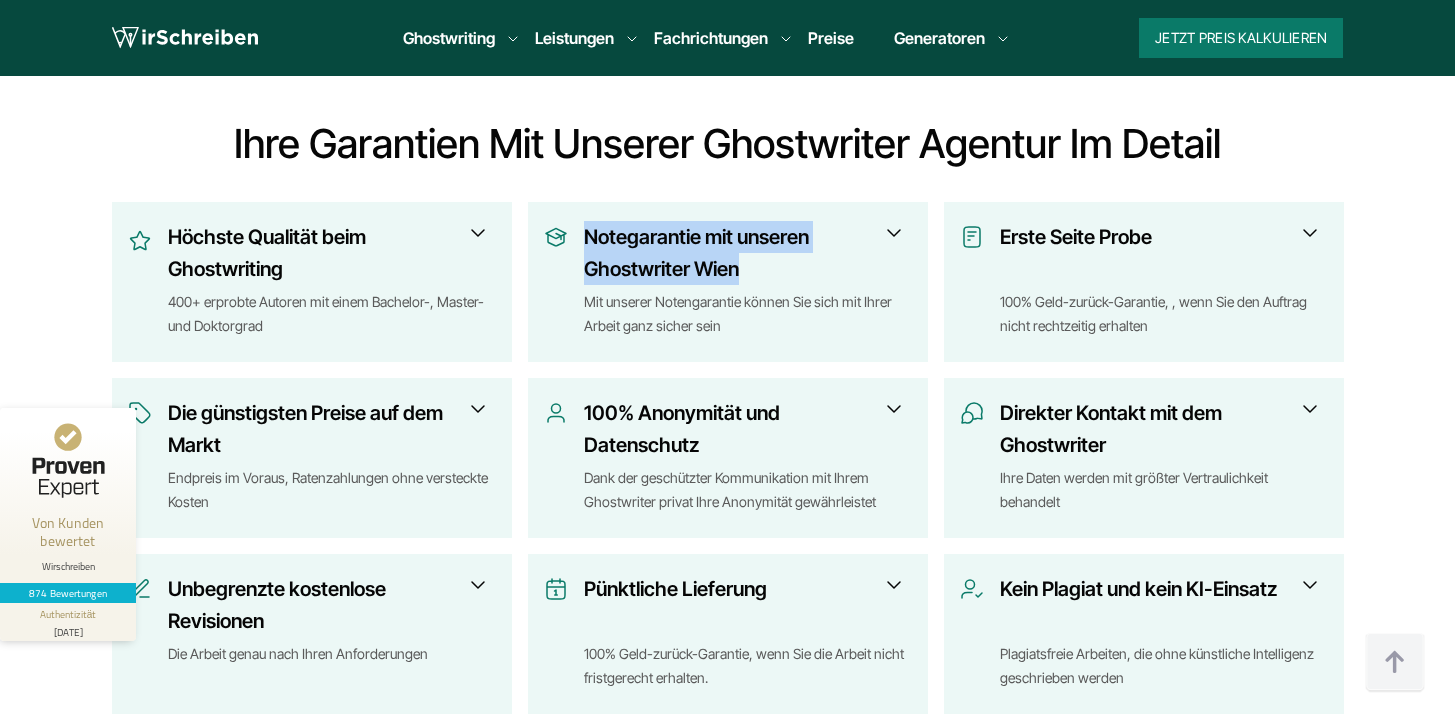 copy on "Notegarantie mit unseren Ghostwriter Wien" 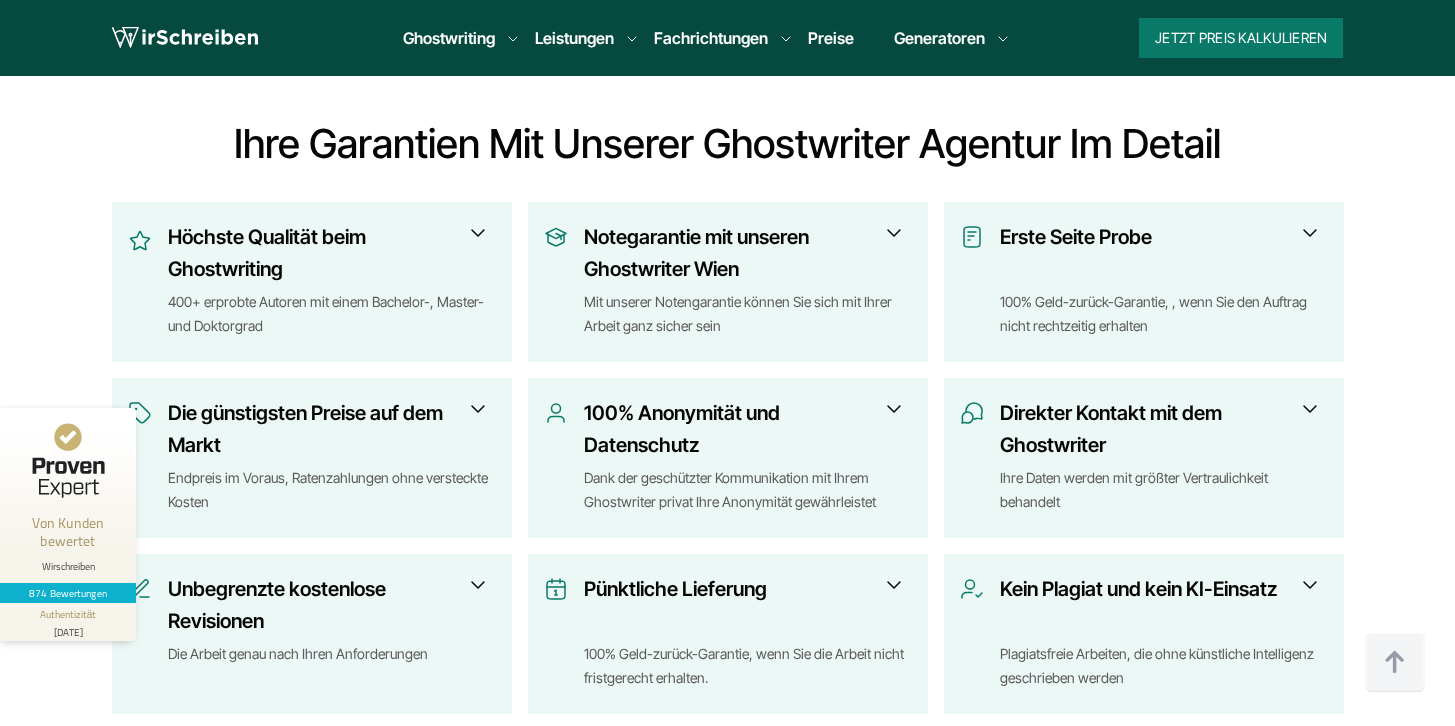 click on "Mit unserer Notengarantie können Sie sich mit Ihrer Arbeit ganz sicher sein" at bounding box center (748, 314) 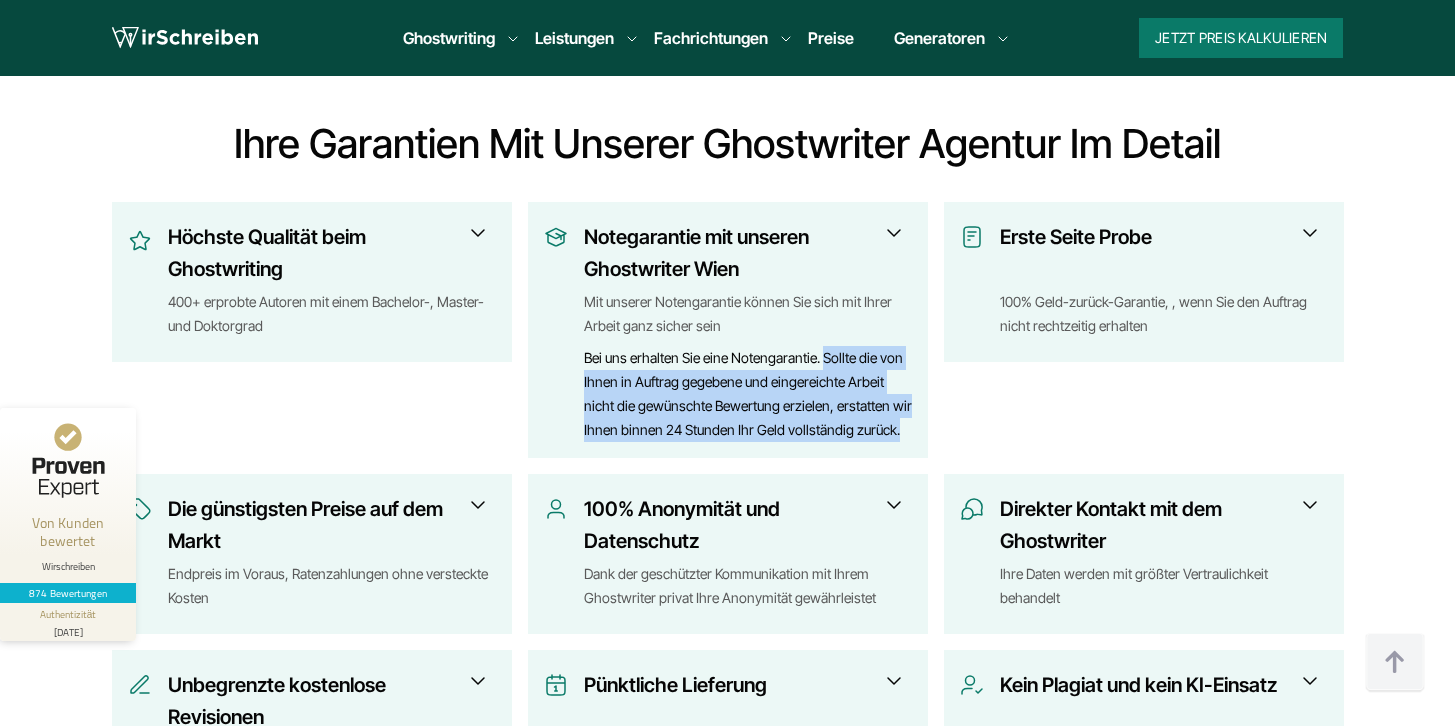 drag, startPoint x: 825, startPoint y: 355, endPoint x: 818, endPoint y: 449, distance: 94.26028 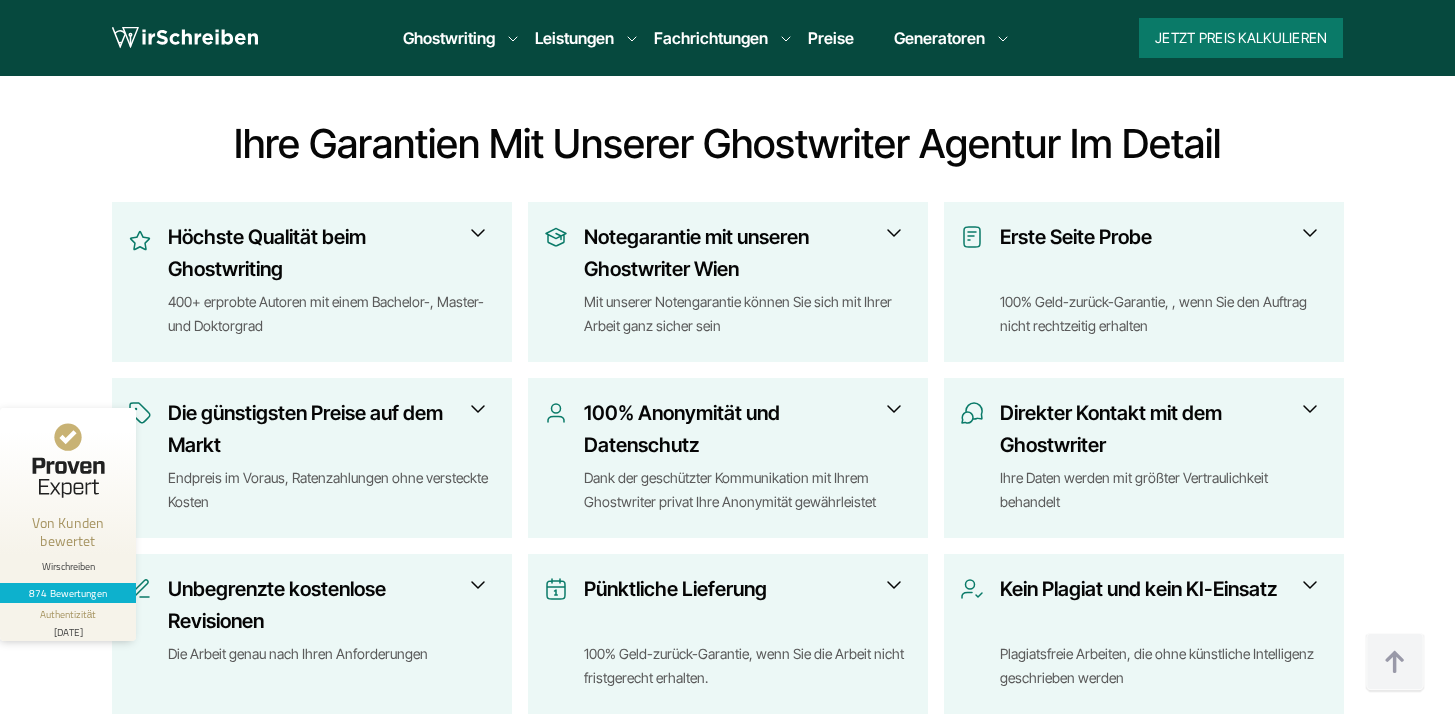 copy on "Sollte die von Ihnen in Auftrag gegebene und eingereichte Arbeit nicht die gewünschte Bewertung erzielen, erstatten wir Ihnen binnen 24 Stunden Ihr Geld vollständig zurück." 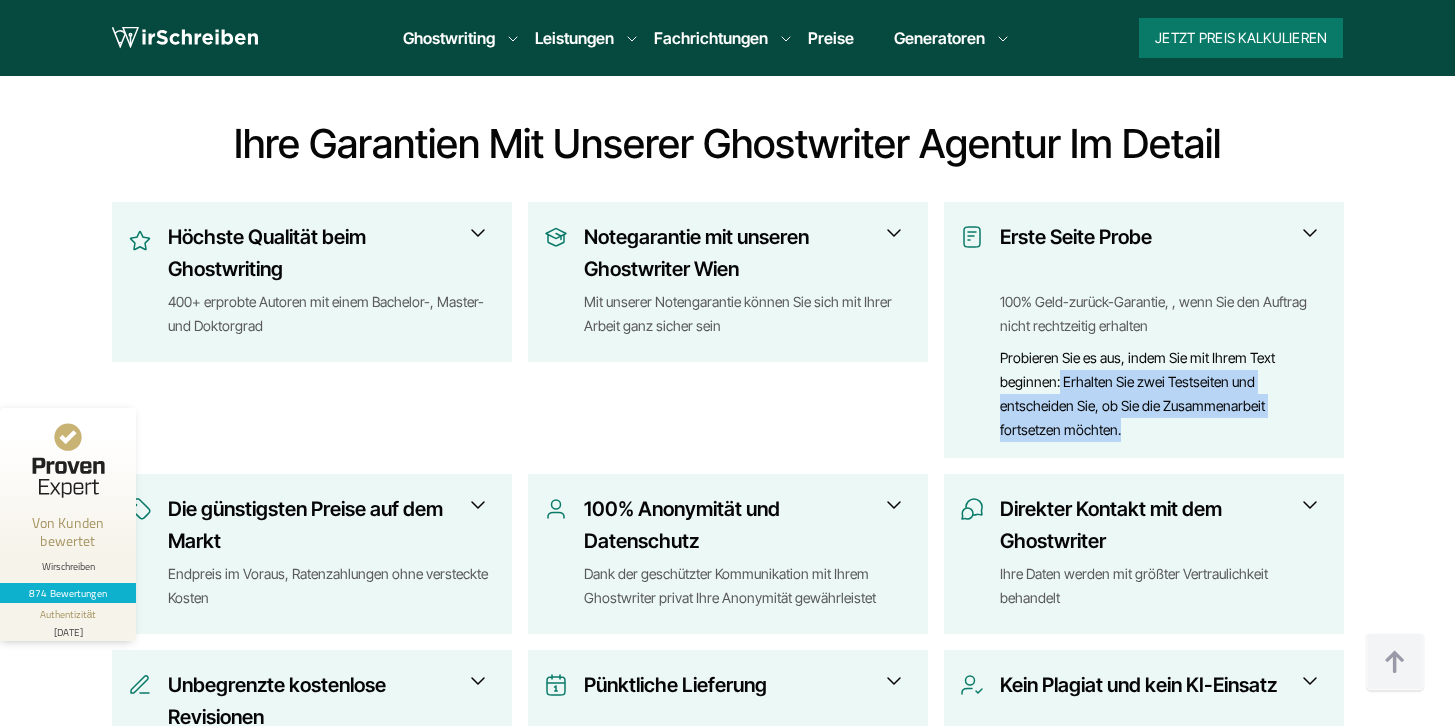 drag, startPoint x: 1059, startPoint y: 380, endPoint x: 1123, endPoint y: 420, distance: 75.47185 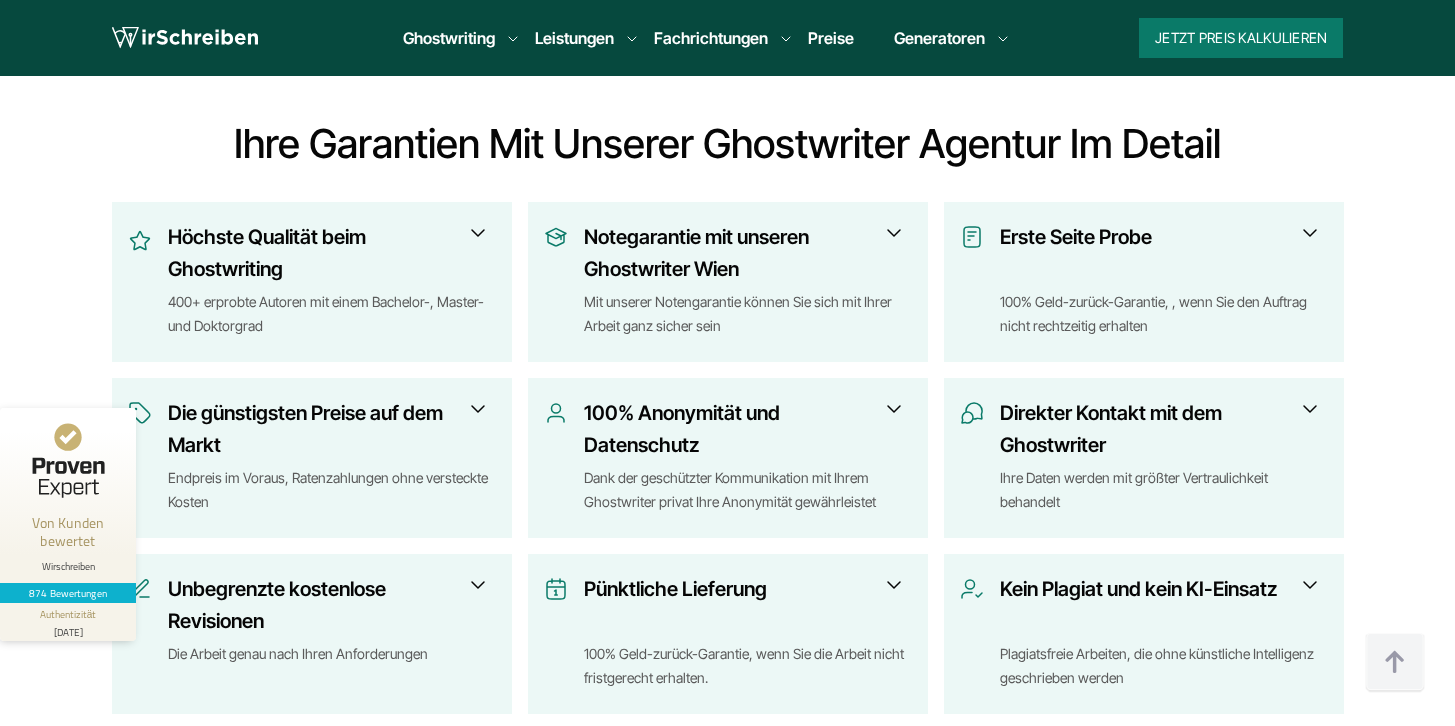 click on "100% Geld-zurück-Garantie, , wenn Sie den Auftrag nicht rechtzeitig erhalten" at bounding box center [1164, 314] 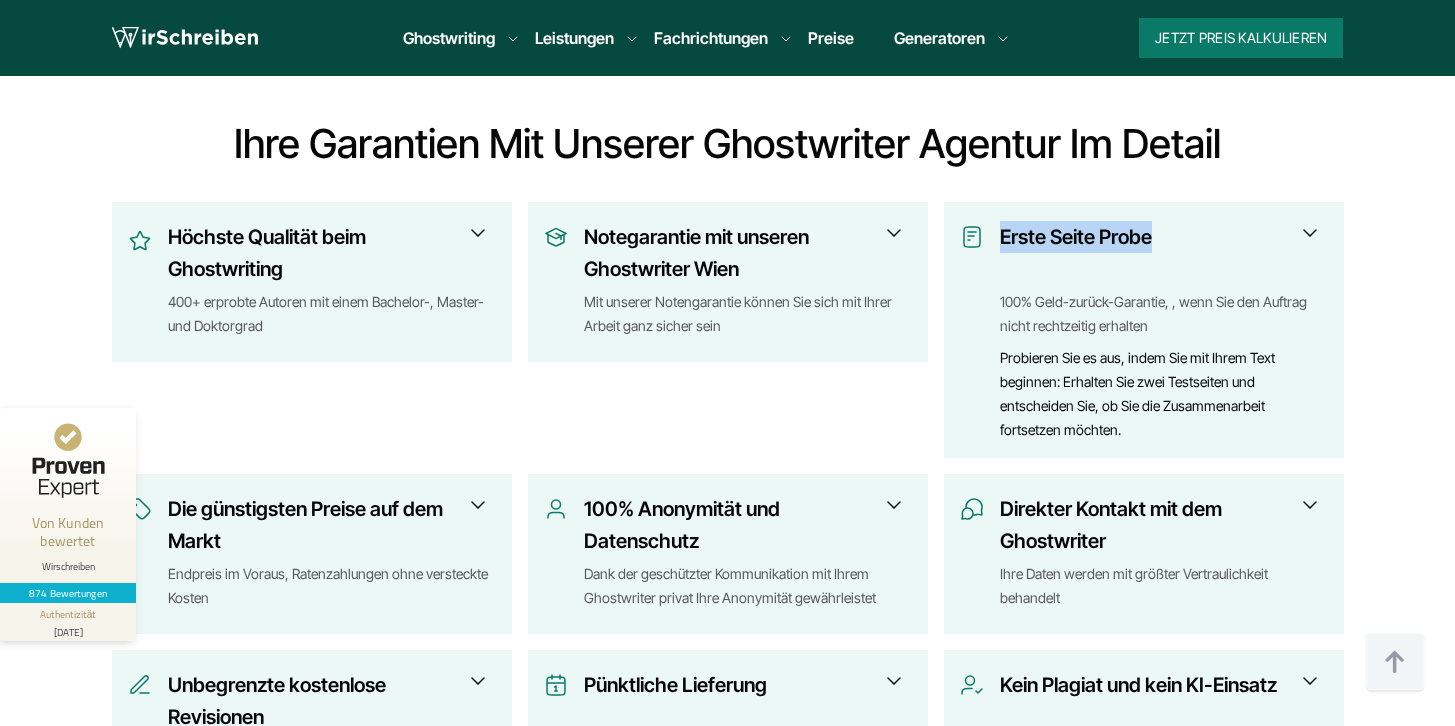 drag, startPoint x: 1155, startPoint y: 237, endPoint x: 1002, endPoint y: 237, distance: 153 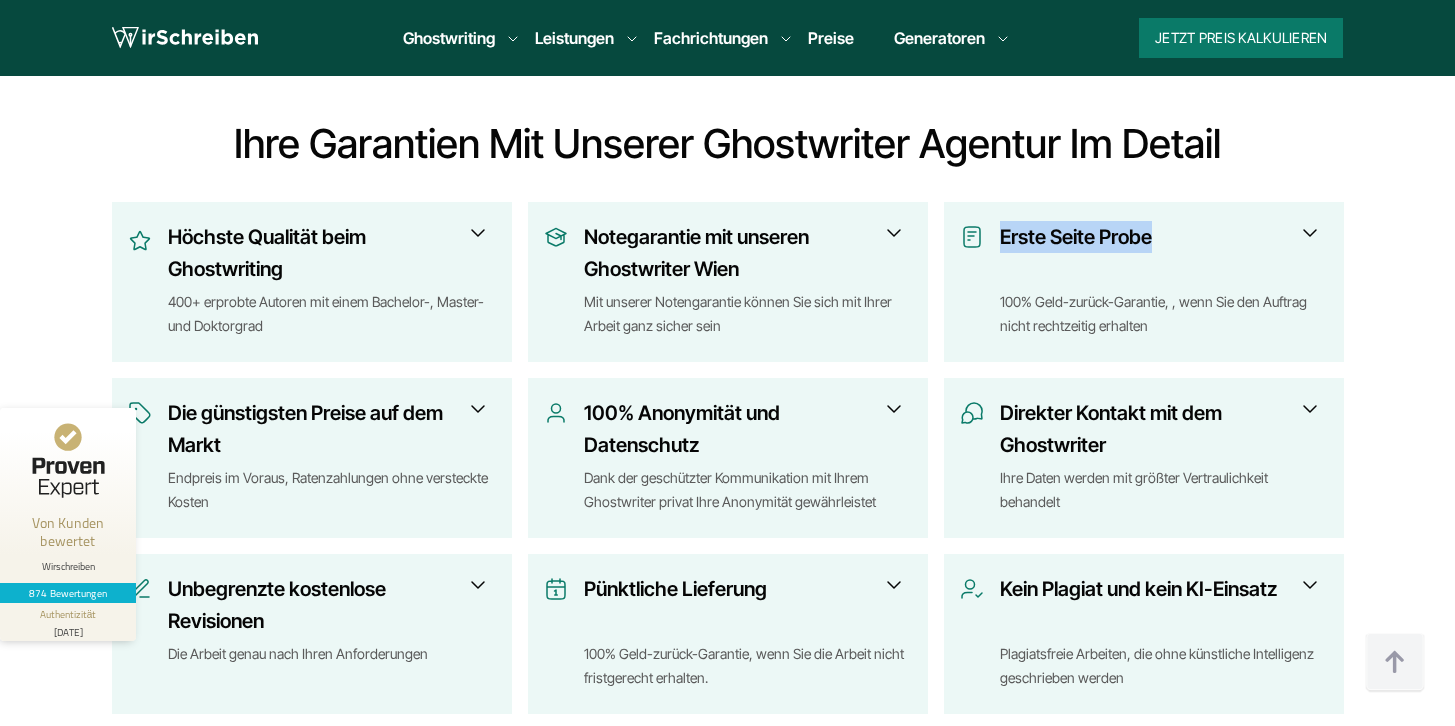 copy on "Erste Seite Probe" 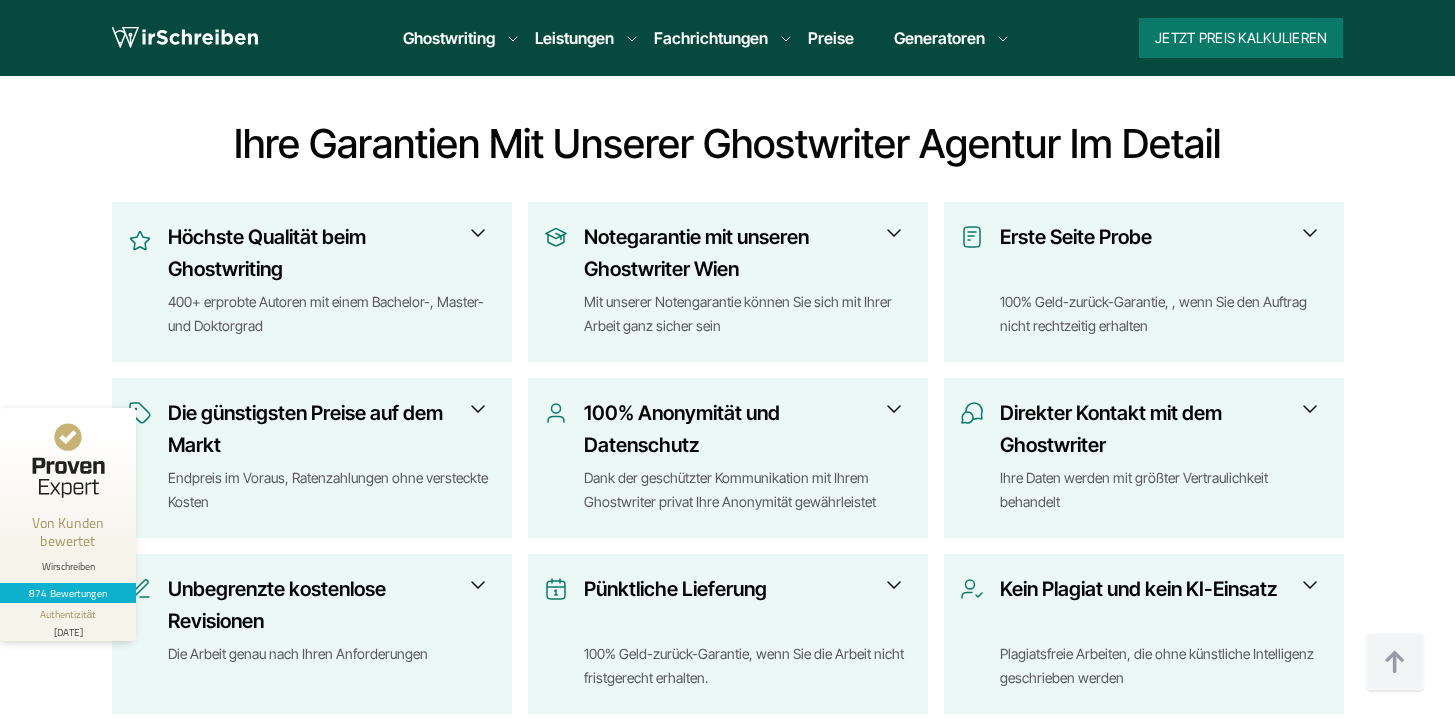 click at bounding box center (1310, 233) 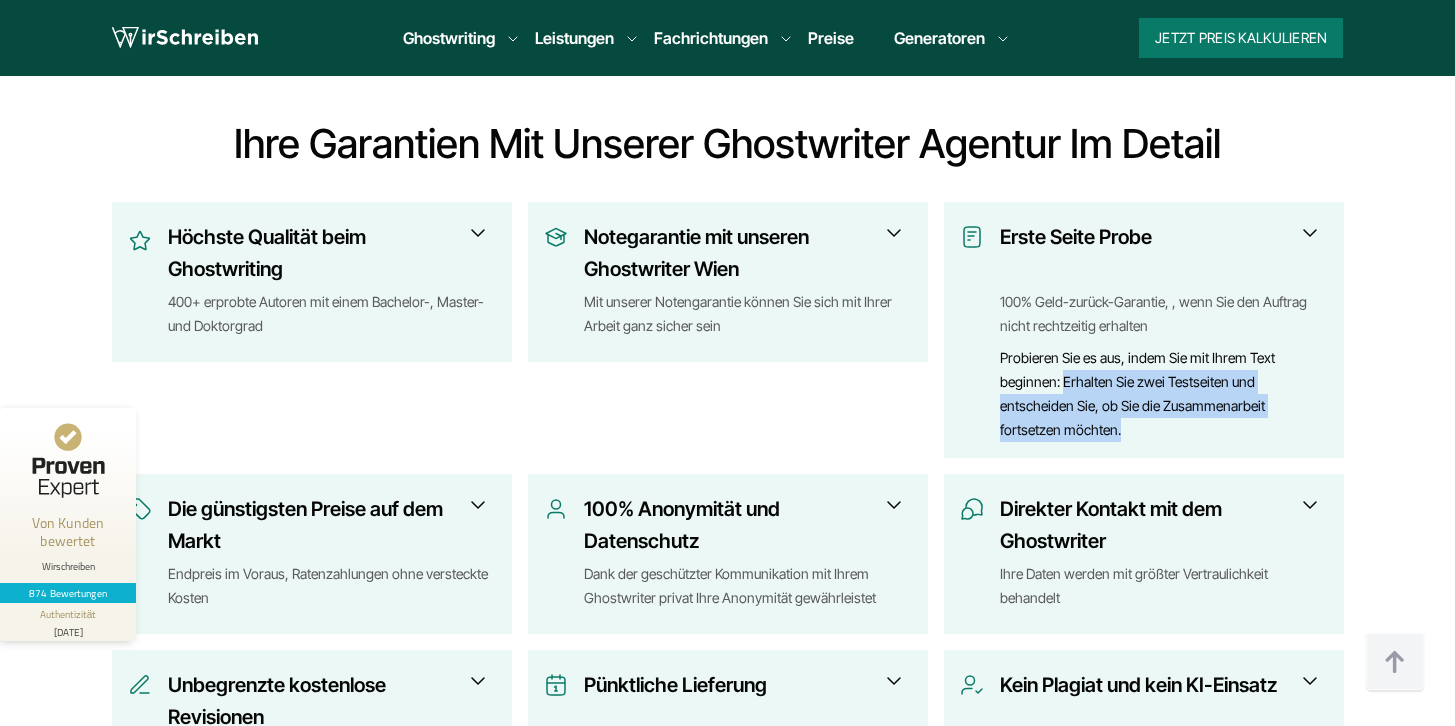 drag, startPoint x: 1063, startPoint y: 376, endPoint x: 1119, endPoint y: 430, distance: 77.7946 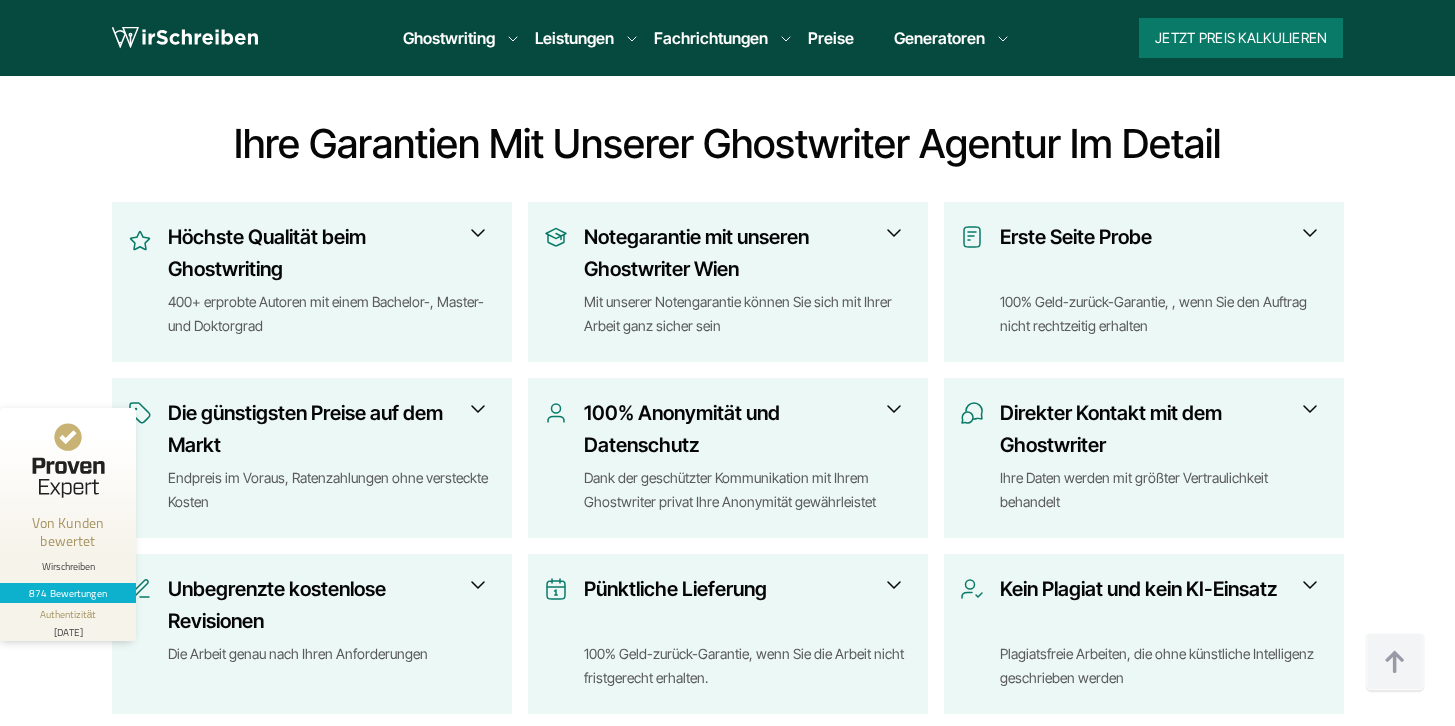 copy on "Erhalten Sie zwei Testseiten und entscheiden Sie, ob Sie die Zusammenarbeit fortsetzen möchten." 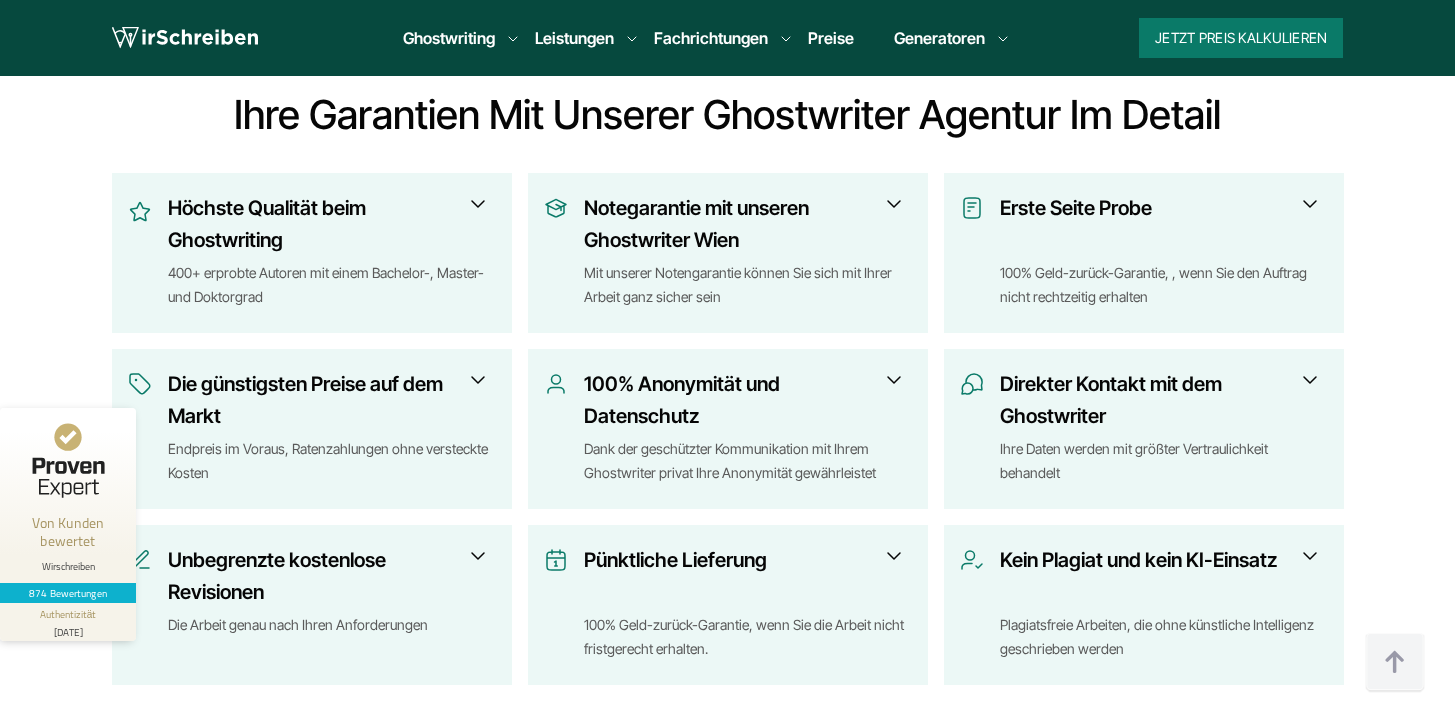 scroll, scrollTop: 785, scrollLeft: 0, axis: vertical 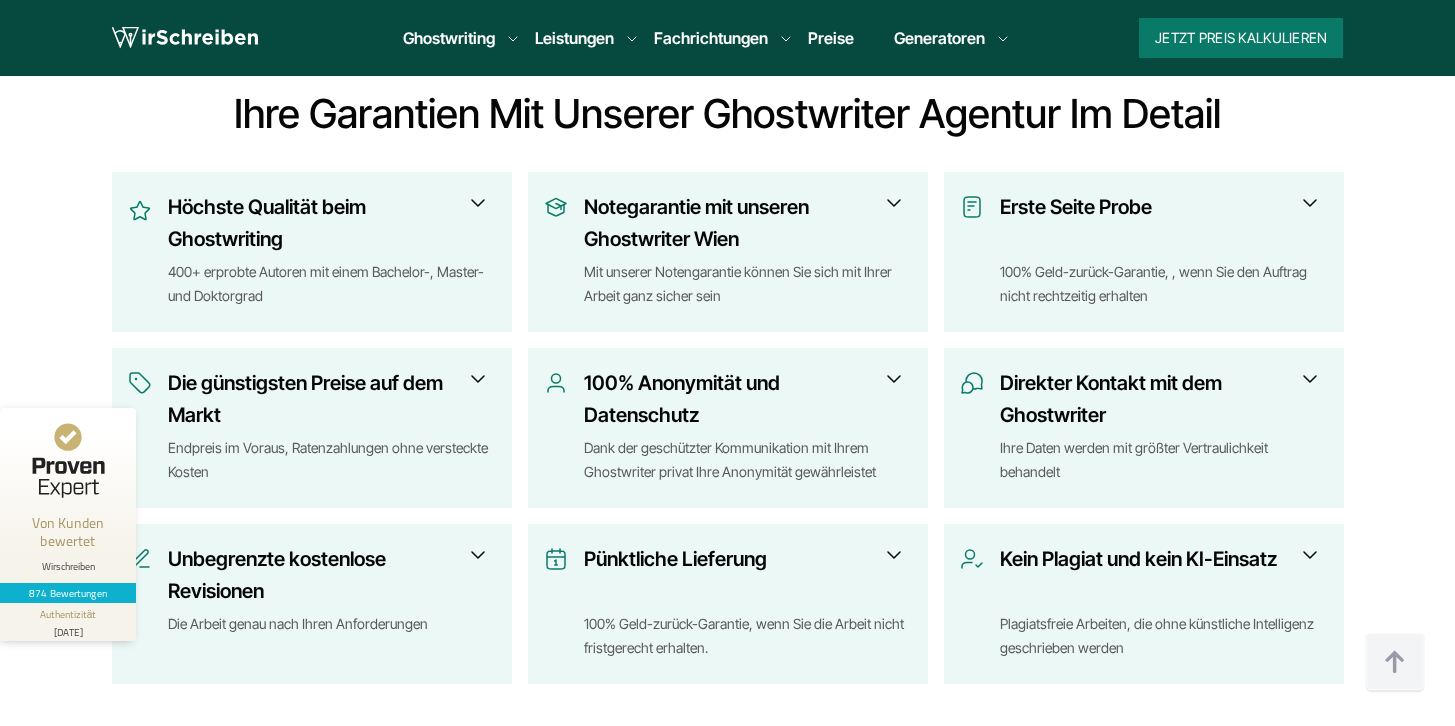 click at bounding box center [478, 379] 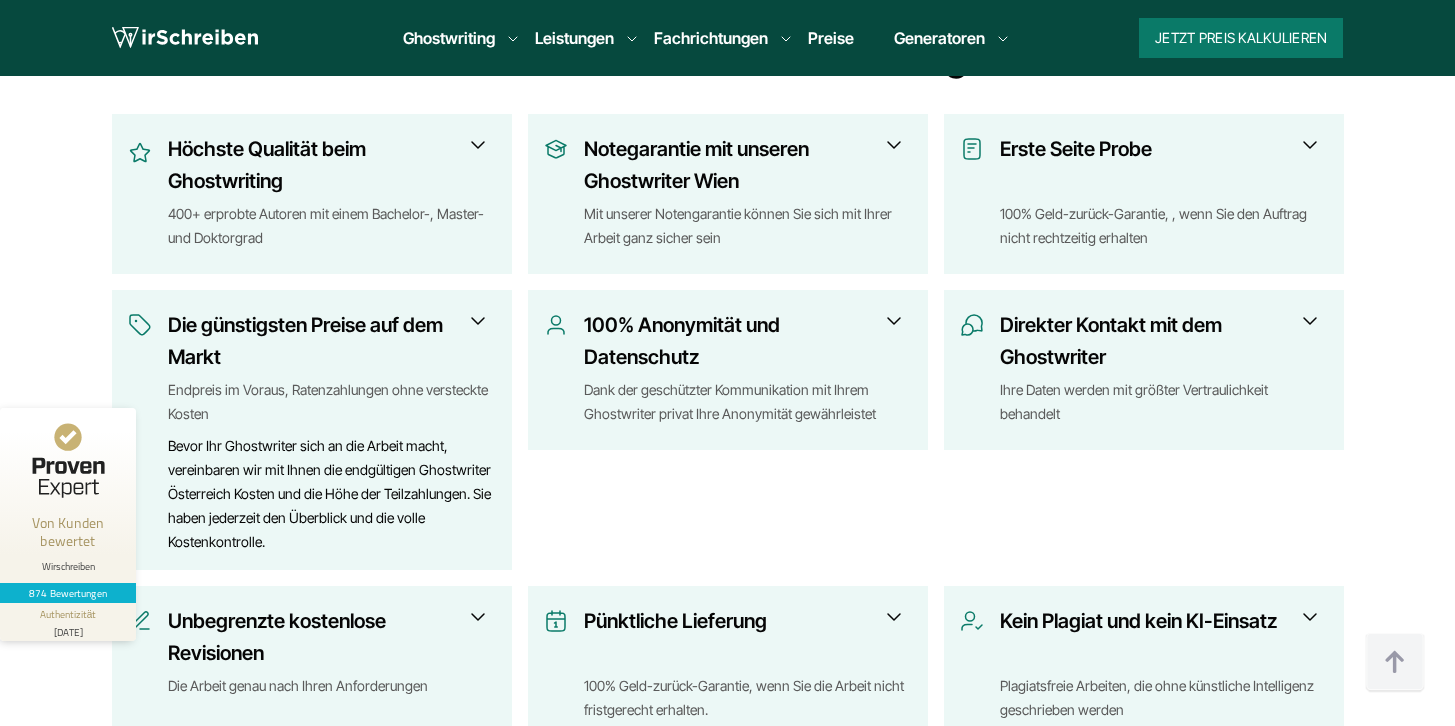 scroll, scrollTop: 870, scrollLeft: 0, axis: vertical 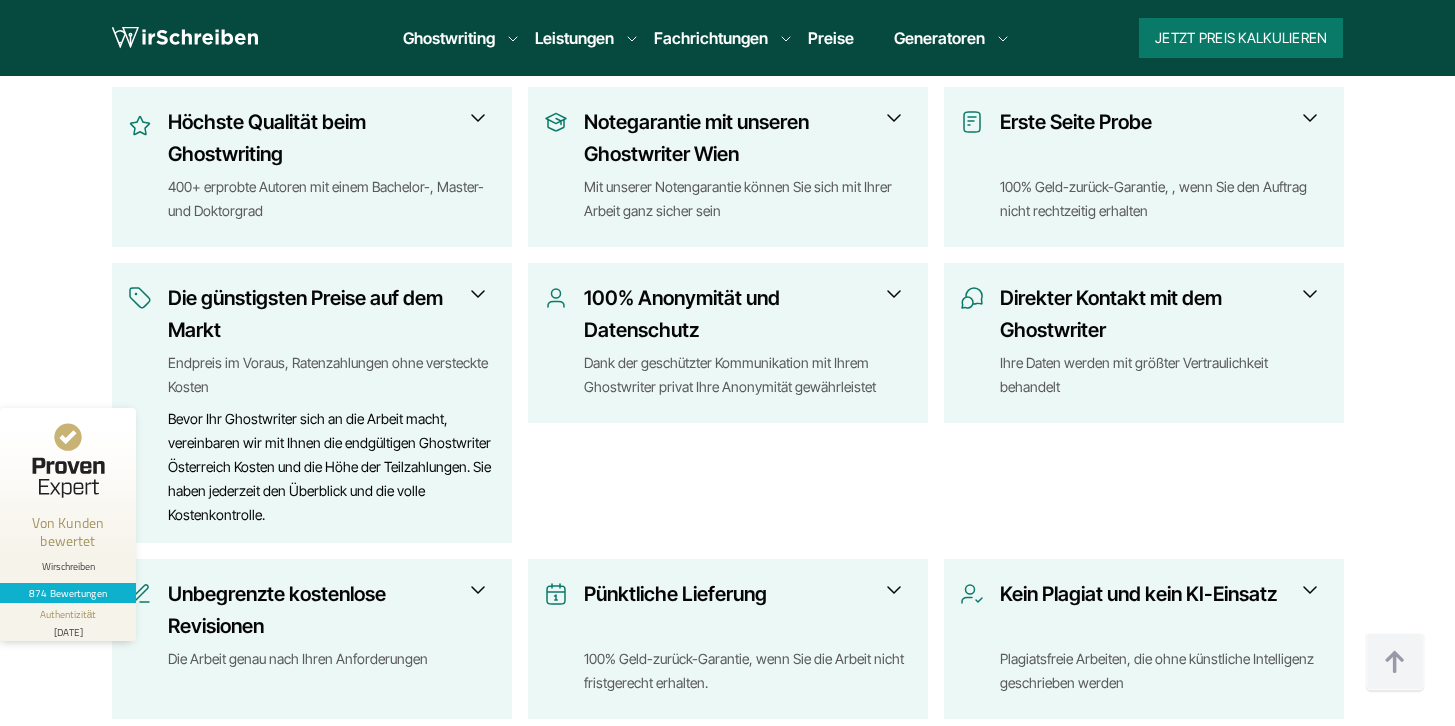 click at bounding box center (894, 294) 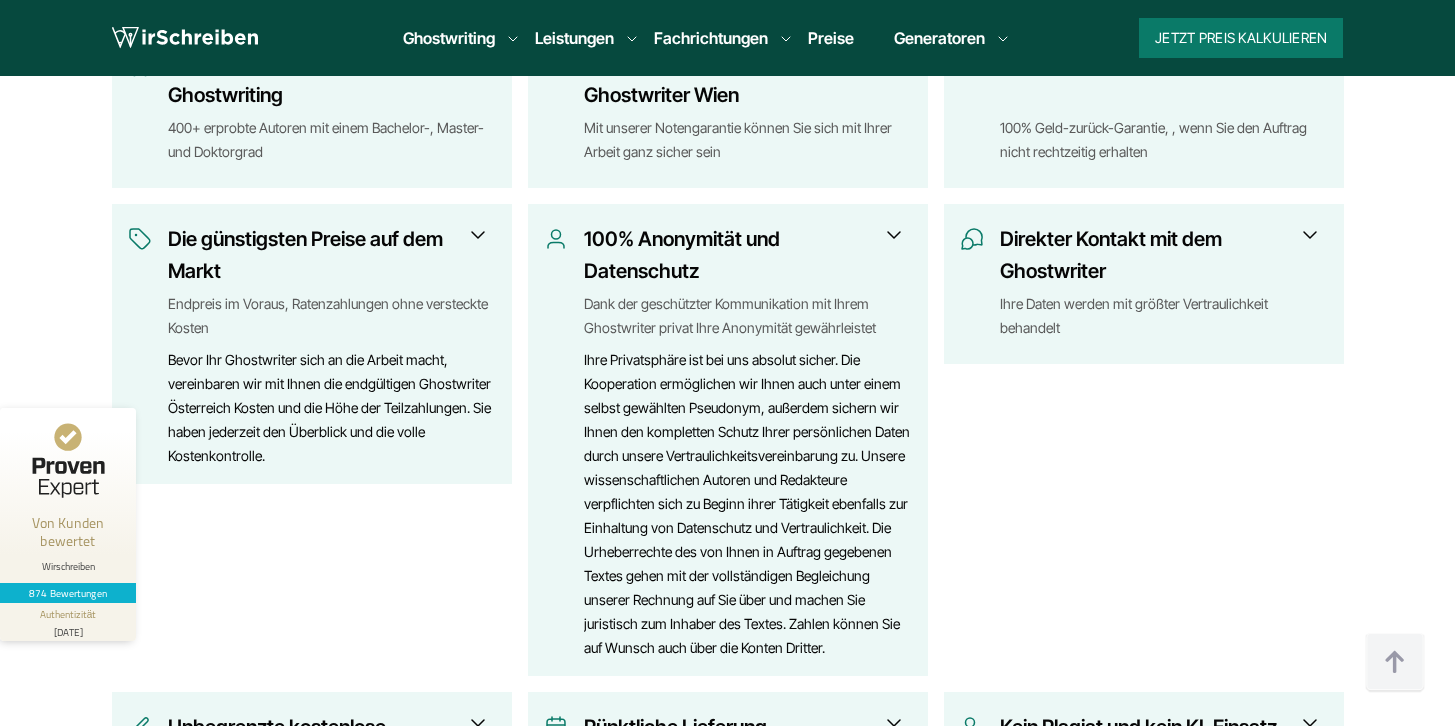 scroll, scrollTop: 1004, scrollLeft: 0, axis: vertical 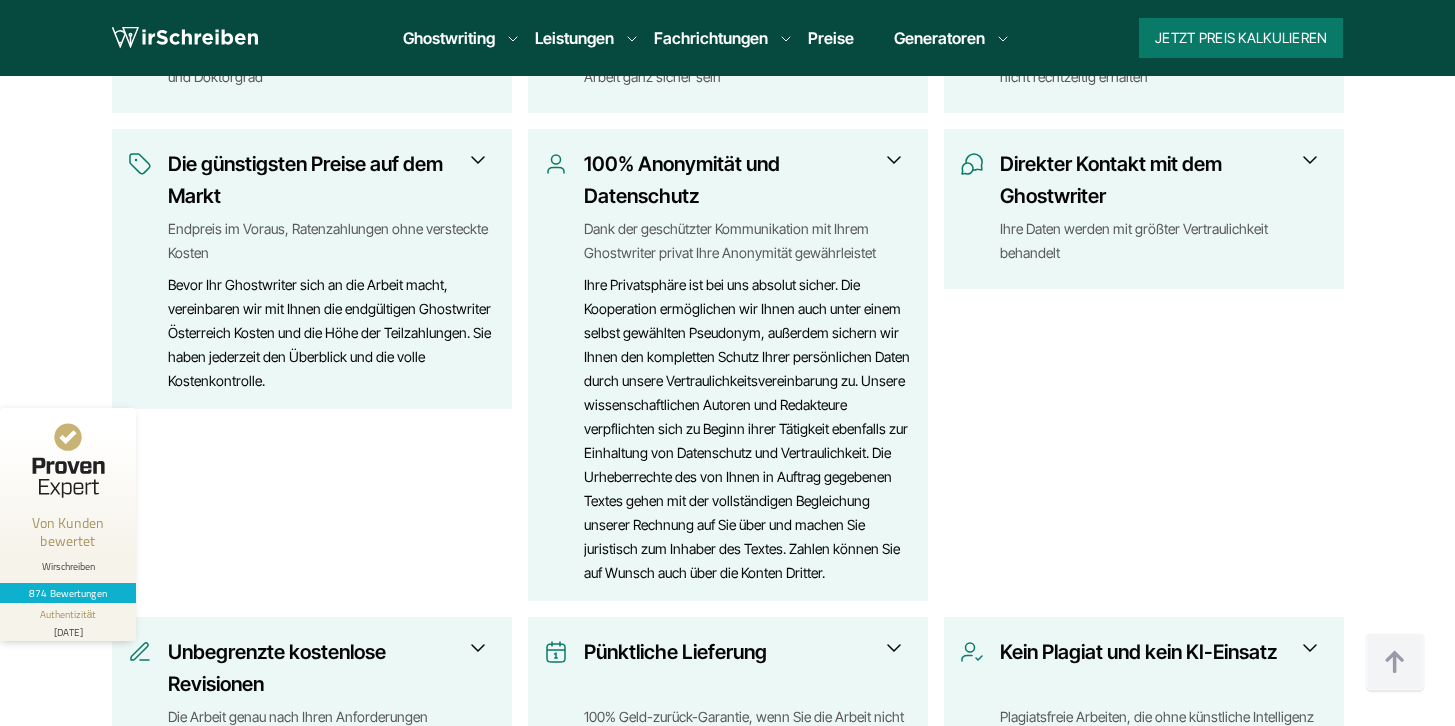 click at bounding box center (1310, 160) 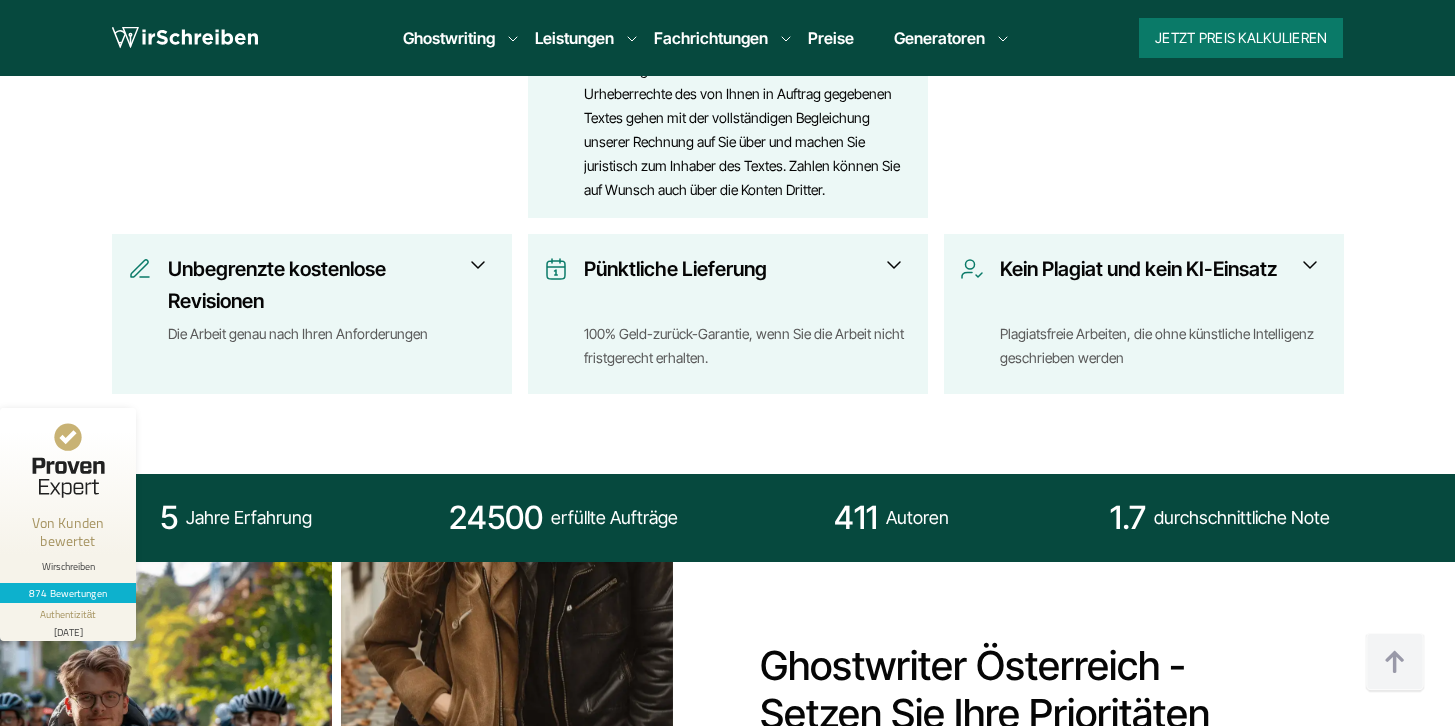 scroll, scrollTop: 1365, scrollLeft: 0, axis: vertical 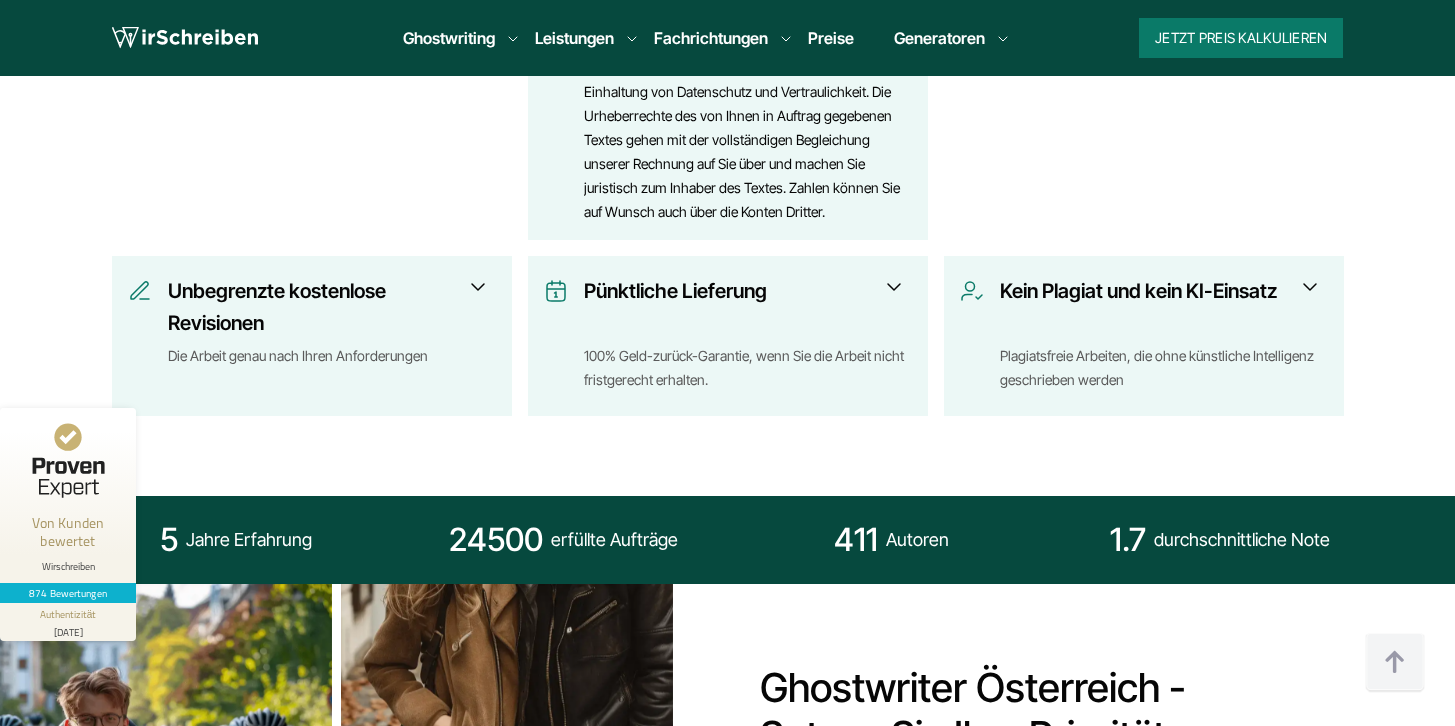 click at bounding box center [478, 287] 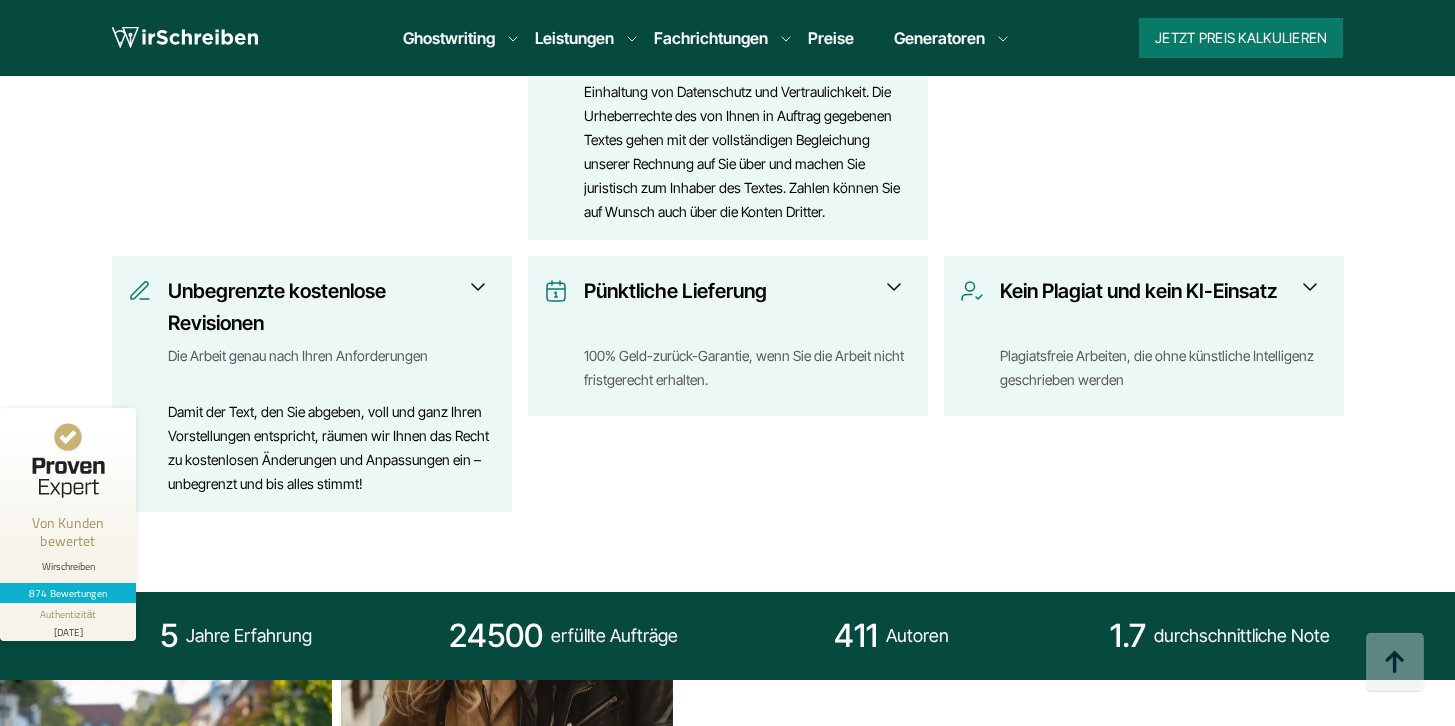 click on "Pünktliche Lieferung
100% Geld-zurück-Garantie, wenn Sie die Arbeit nicht fristgerecht erhalten.
Texte auf den letzten Drücker gibt es bei uns nicht. Deshalb erarbeiten wir in Absprache mit Ihnen einen Zeitplan für Teil- und Endlieferungen. Das stellt sicher, dass Sie den fertigen Text in Händen halten, bevor Ihr Abgabetermin ansteht. Die Einhaltung der Etappen durch den Autor kontrolliert Ihr Kundenbetreuer. Sie zahlen nach jeder Teillieferung Ihres Ghostwriters in Österreich erst, wenn Sie rundum überzeugt sind." at bounding box center [728, 337] 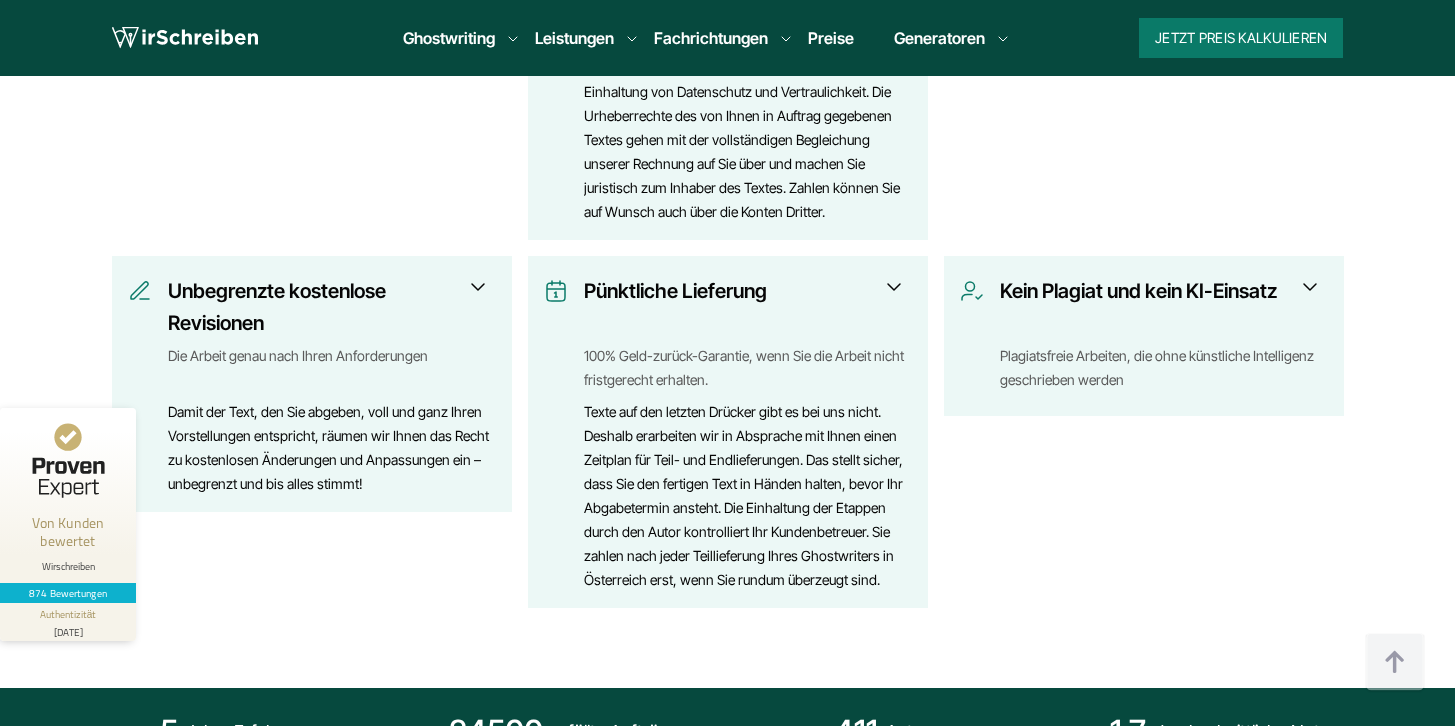 click on "Kein Plagiat und kein KI-Einsatz
Plagiatsfreie Arbeiten, die ohne künstliche Intelligenz geschrieben werden
Alle Texte, die an unsere Kunden übergeben werden, sind von akademisch qualifizierten Autoren und Autorinnen erstellt. KI kommt dabei nicht zum Einsatz, die fertigen Texte werden einer eingehenden Plagiatsprüfung unterzogen." at bounding box center (1144, 337) 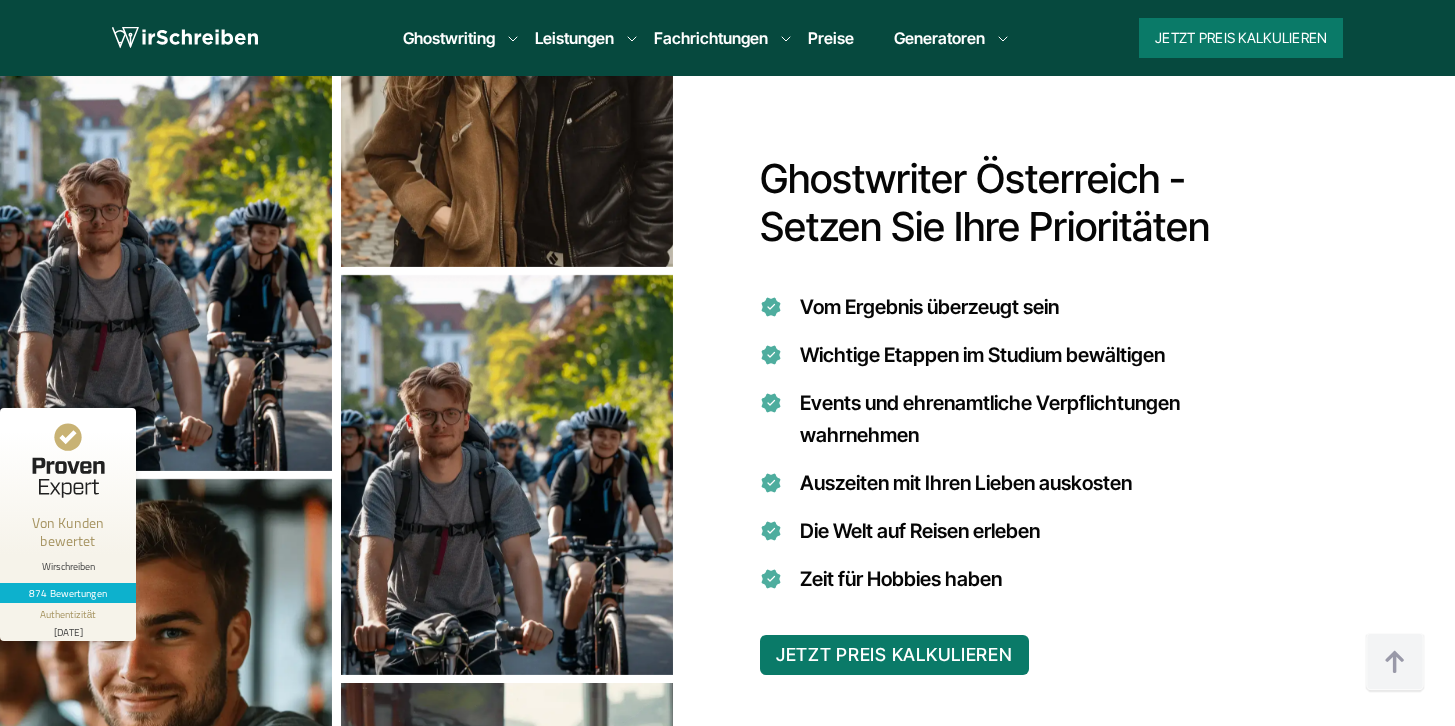 scroll, scrollTop: 2098, scrollLeft: 0, axis: vertical 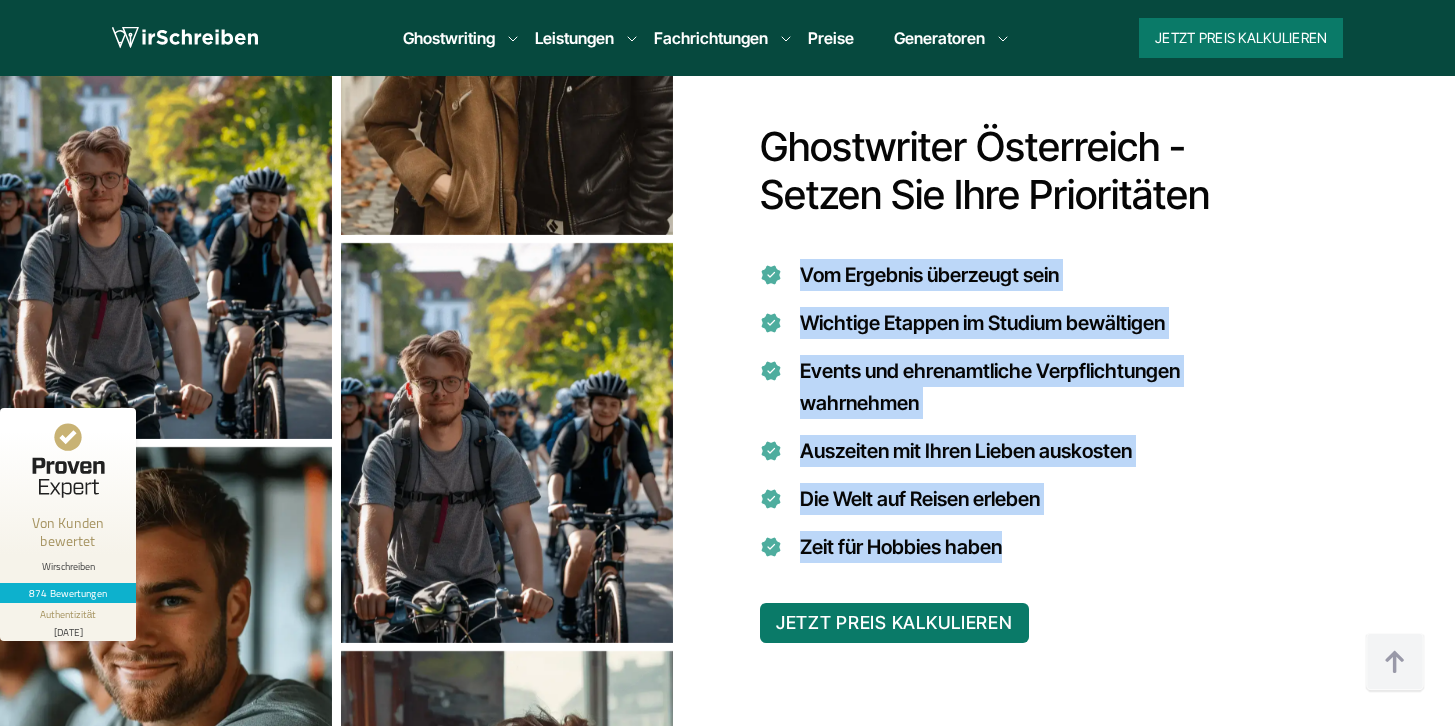 drag, startPoint x: 1007, startPoint y: 547, endPoint x: 777, endPoint y: 274, distance: 356.972 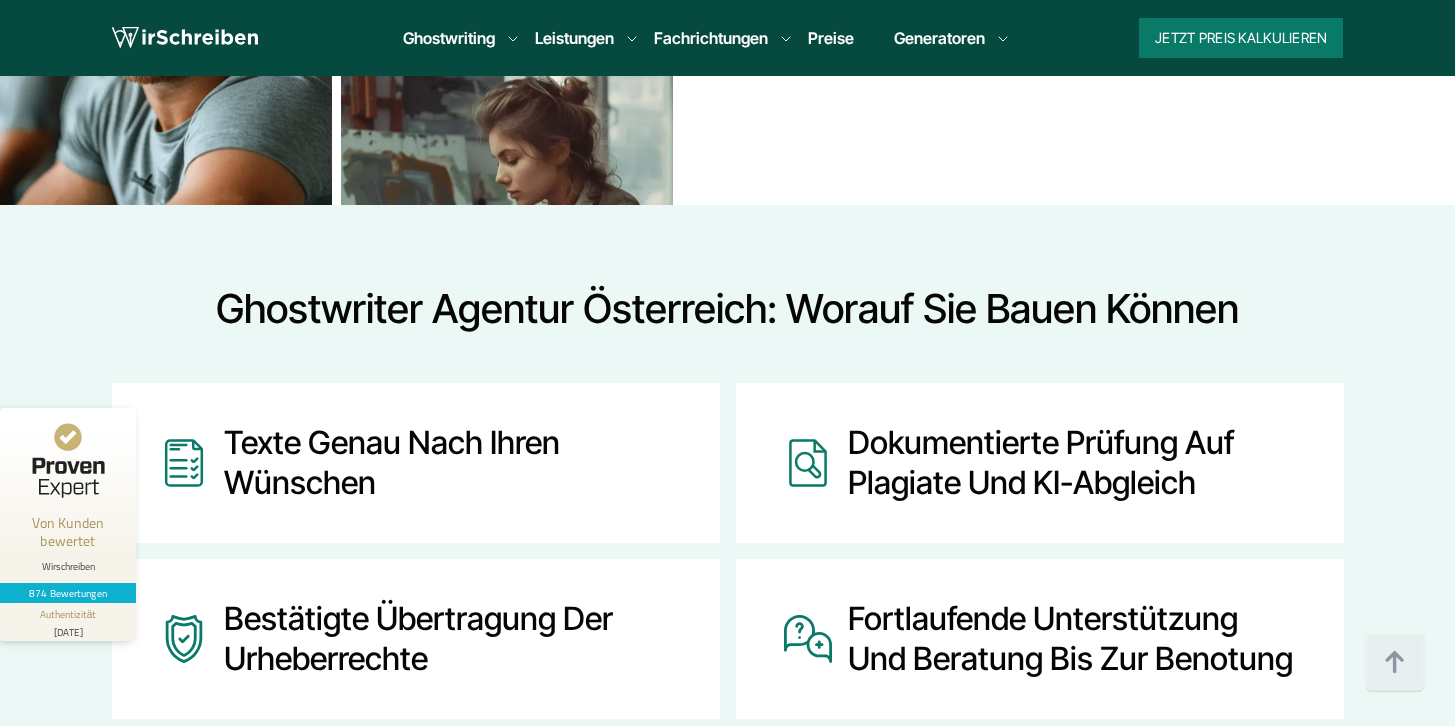 scroll, scrollTop: 2737, scrollLeft: 0, axis: vertical 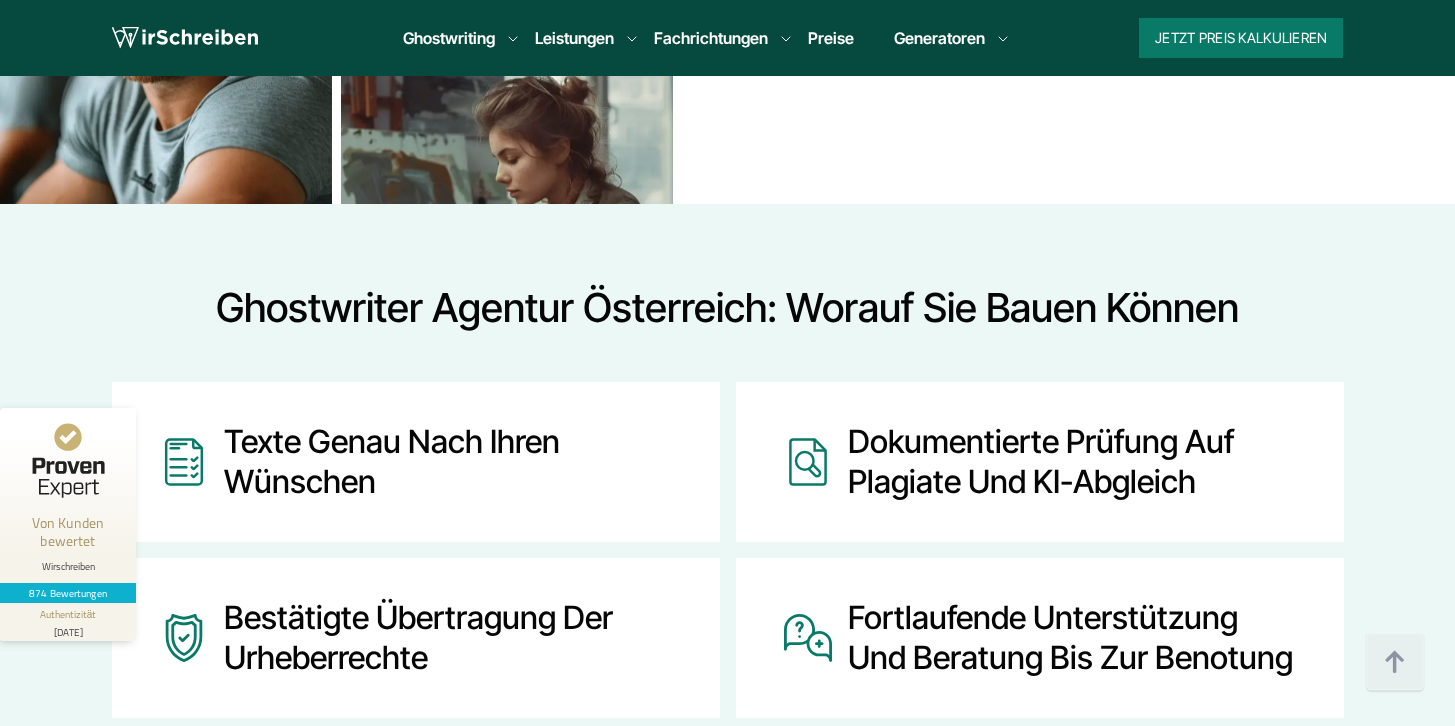 click on "Texte genau nach Ihren Wünschen" at bounding box center [448, 462] 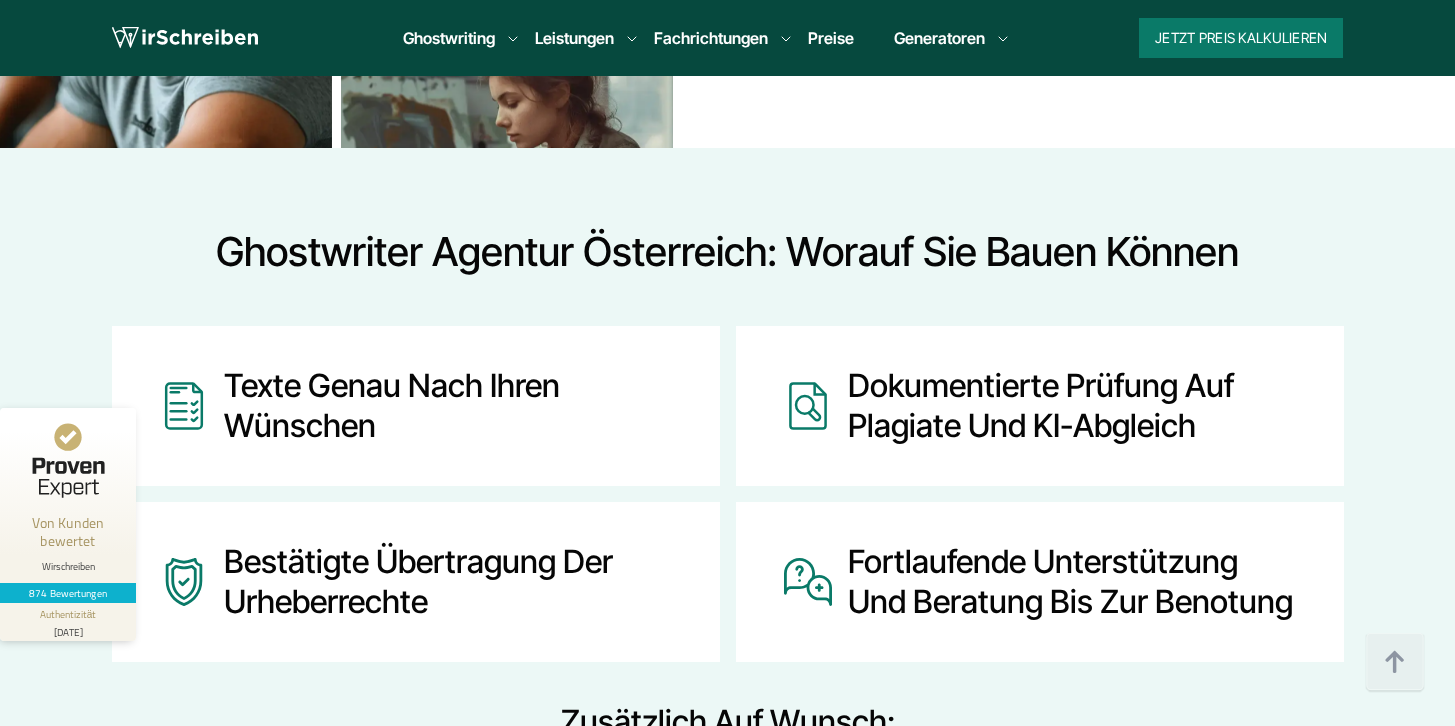 scroll, scrollTop: 2585, scrollLeft: 0, axis: vertical 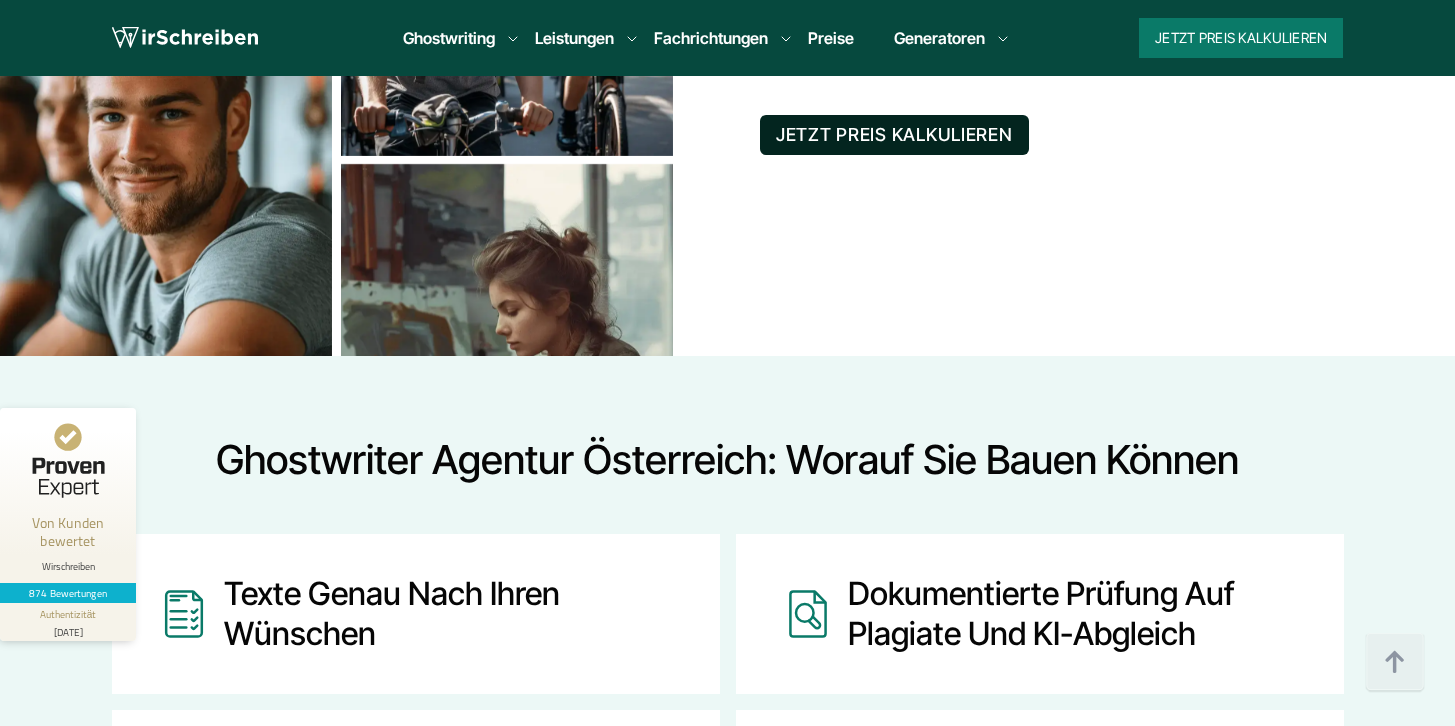 click on "JETZT PREIS KALKULIEREN" at bounding box center [894, 135] 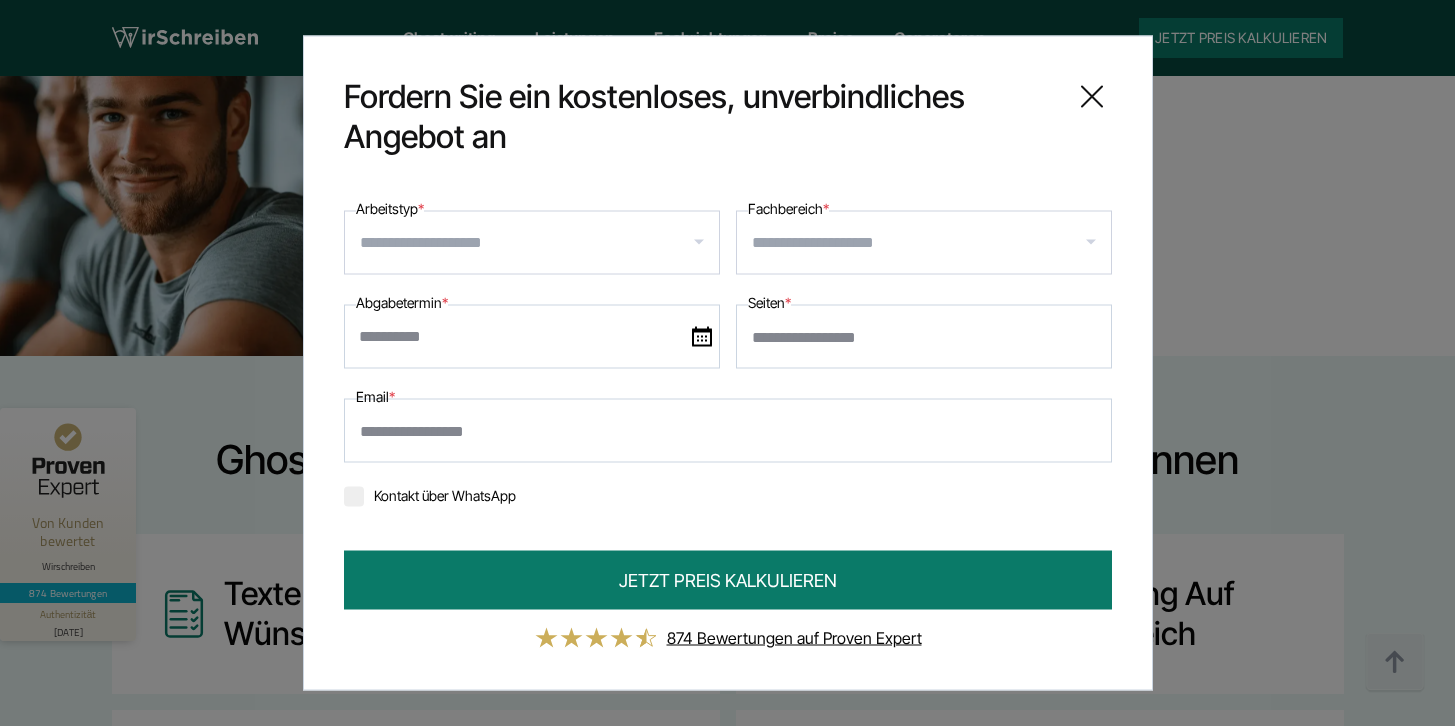 click 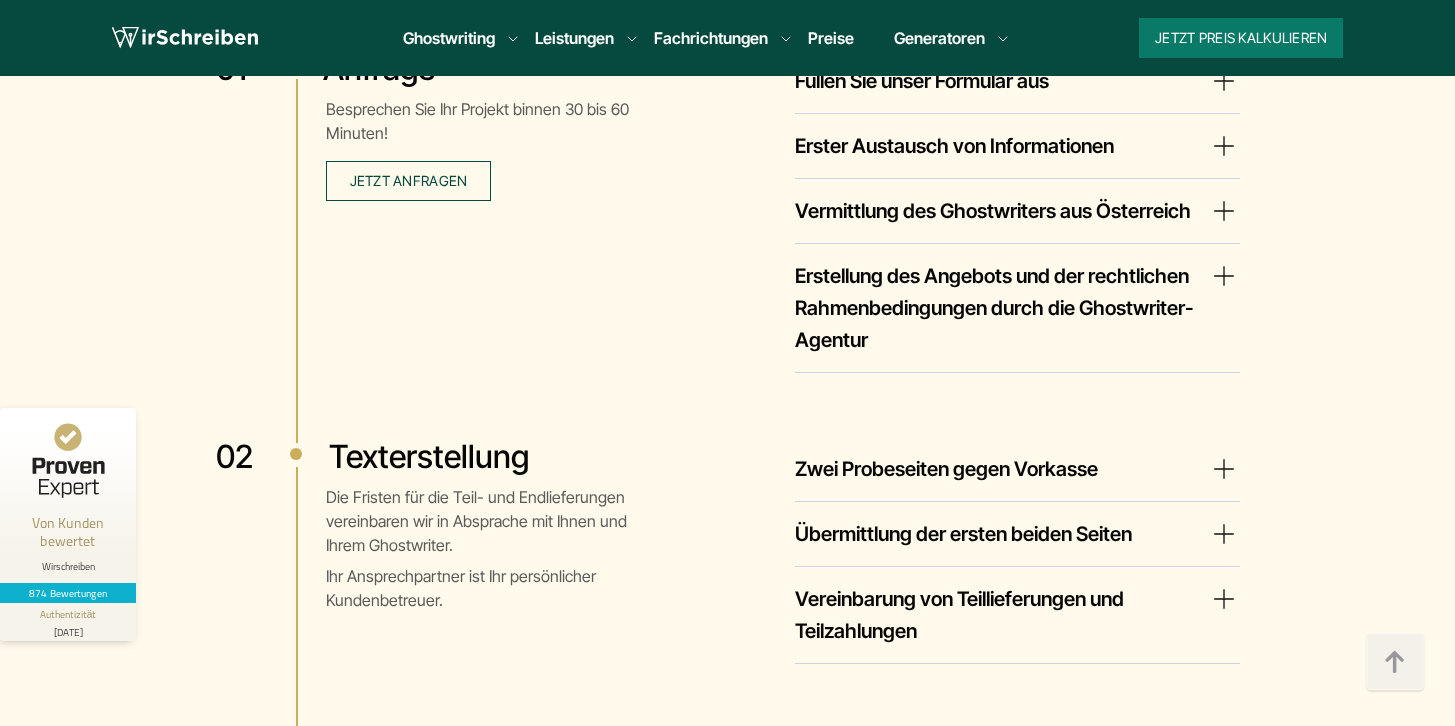 scroll, scrollTop: 4186, scrollLeft: 0, axis: vertical 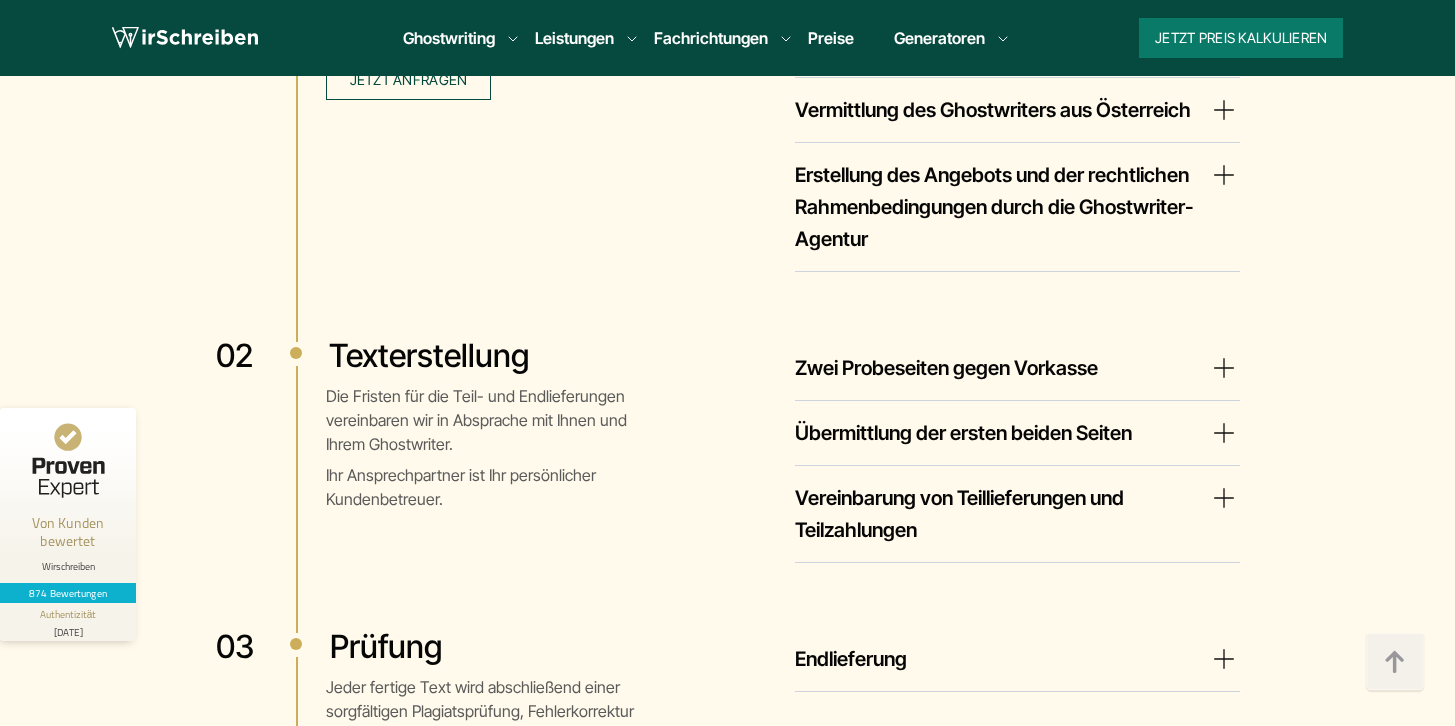 drag, startPoint x: 1102, startPoint y: 363, endPoint x: 778, endPoint y: 364, distance: 324.00156 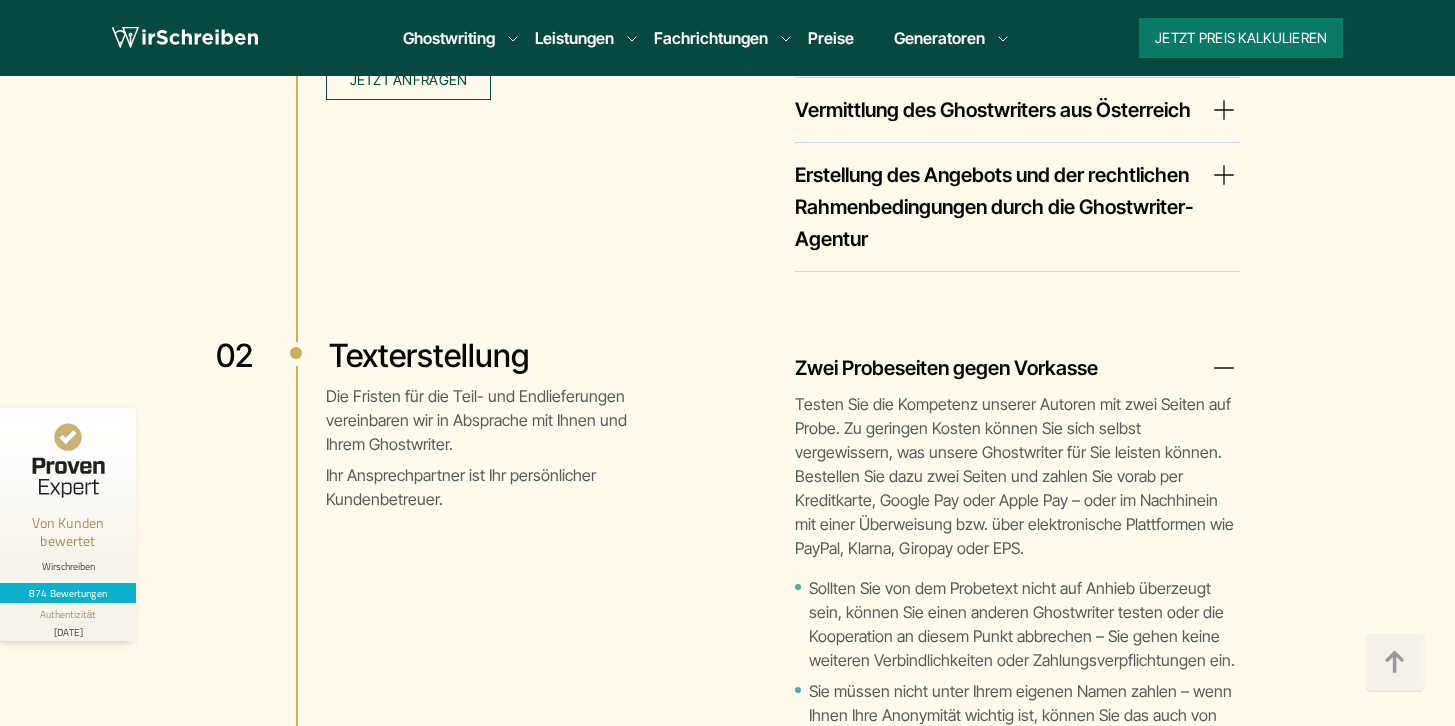 copy on "Zwei Probeseiten gegen Vorkasse" 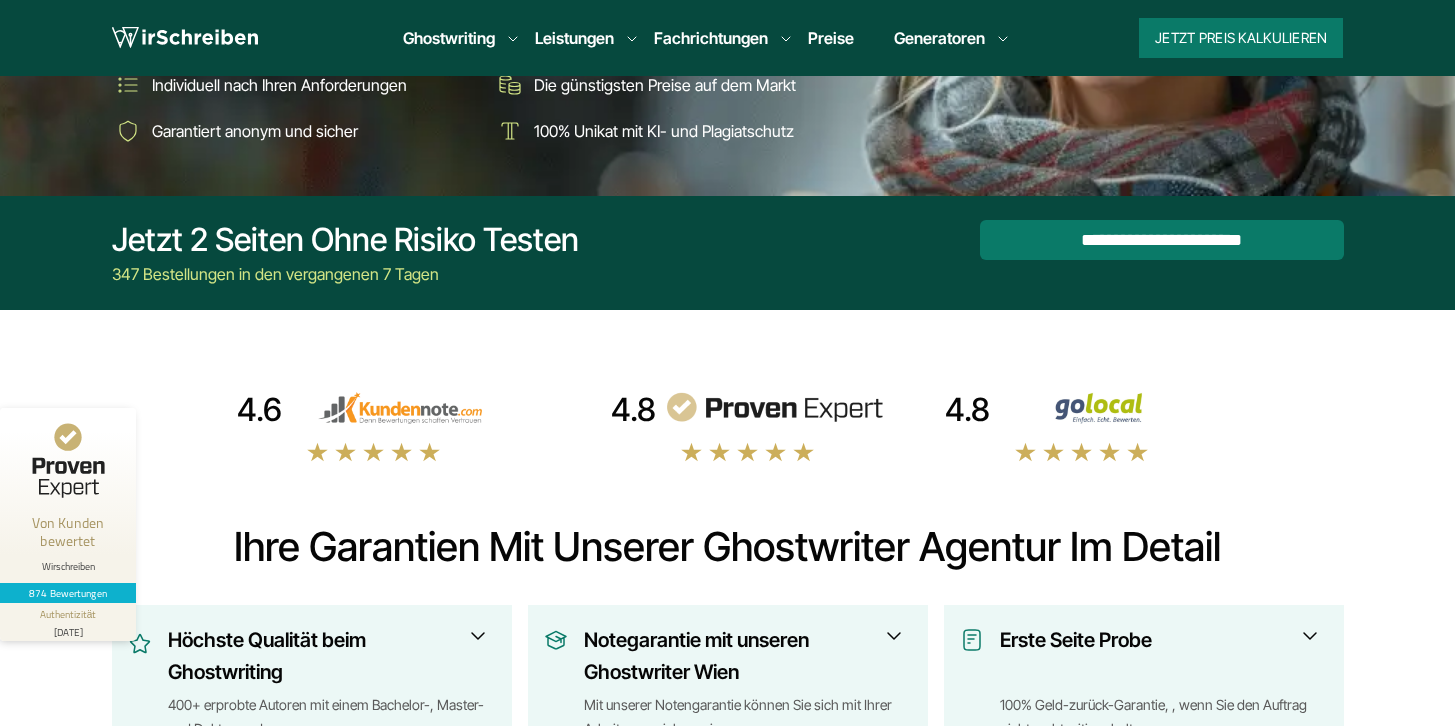 scroll, scrollTop: 695, scrollLeft: 0, axis: vertical 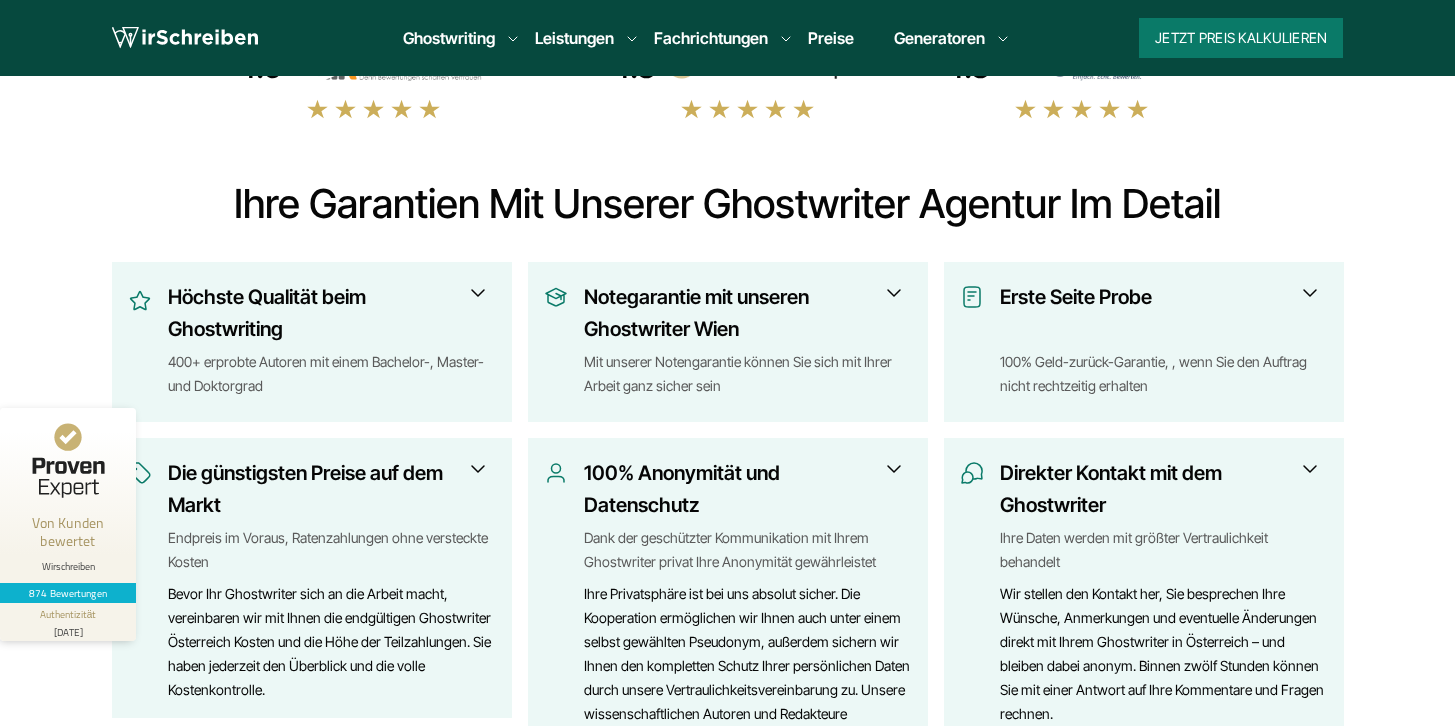 click at bounding box center (894, 293) 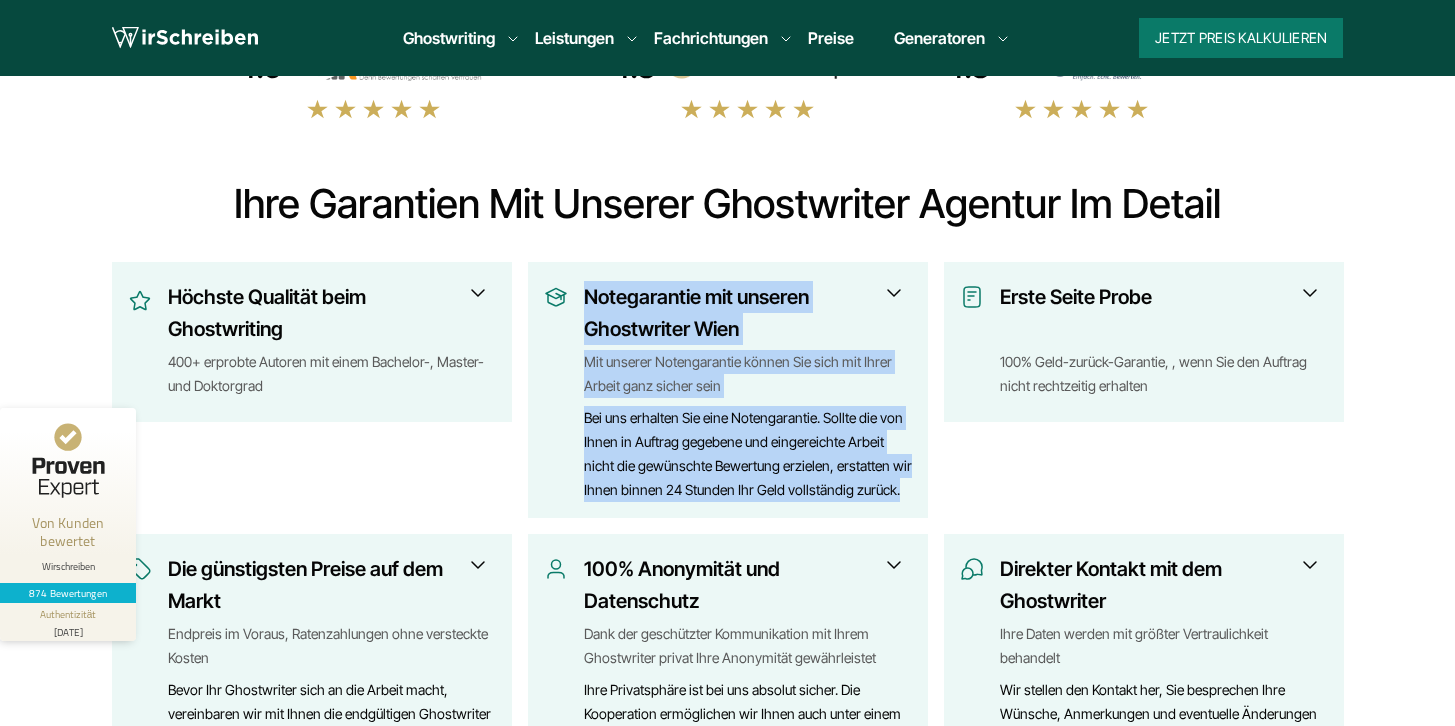 drag, startPoint x: 587, startPoint y: 291, endPoint x: 678, endPoint y: 514, distance: 240.85265 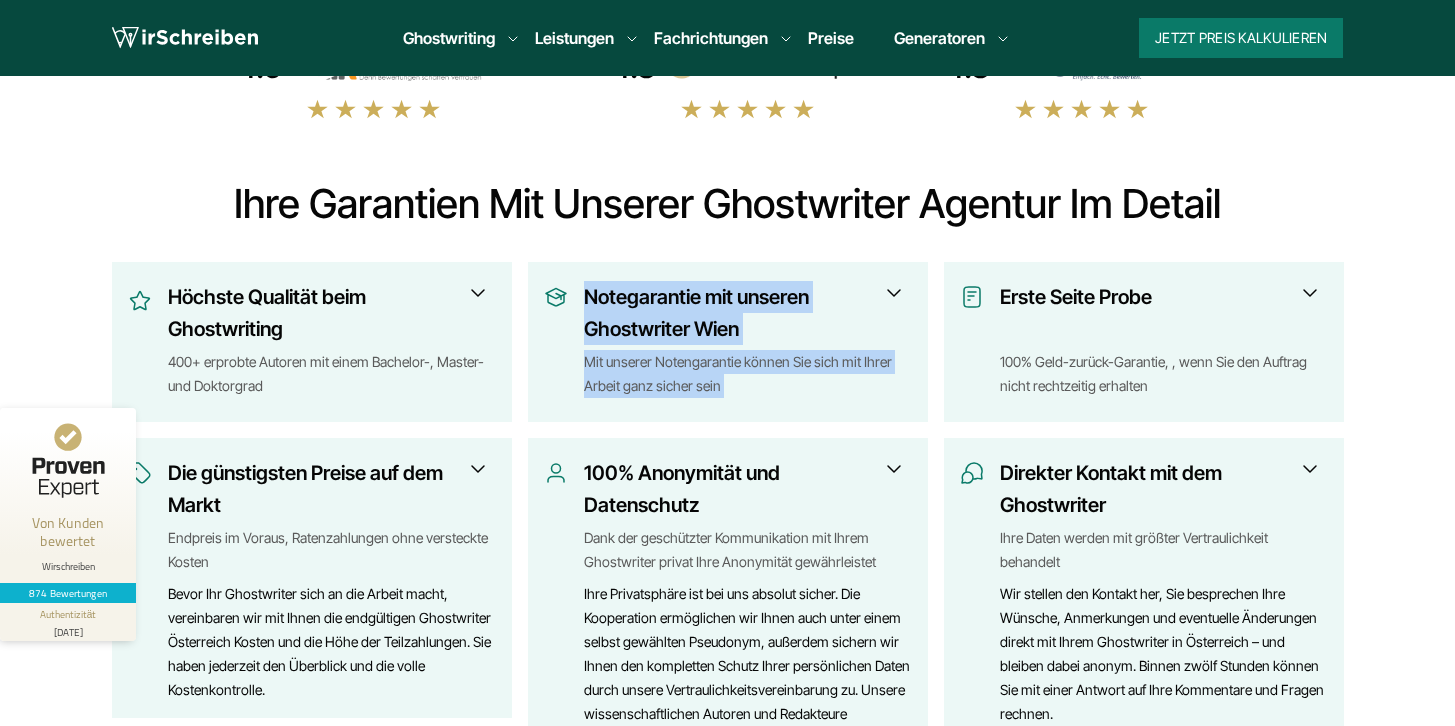 copy on "Notegarantie mit unseren Ghostwriter Wien
Mit unserer Notengarantie können Sie sich mit Ihrer Arbeit ganz sicher sein
Bei uns erhalten Sie eine Notengarantie. Sollte die von Ihnen in Auftrag gegebene und eingereichte Arbeit nicht die gewünschte Bewertung erzielen, erstatten wir Ihnen binnen 24 Stunden Ihr Geld vollständig zurück." 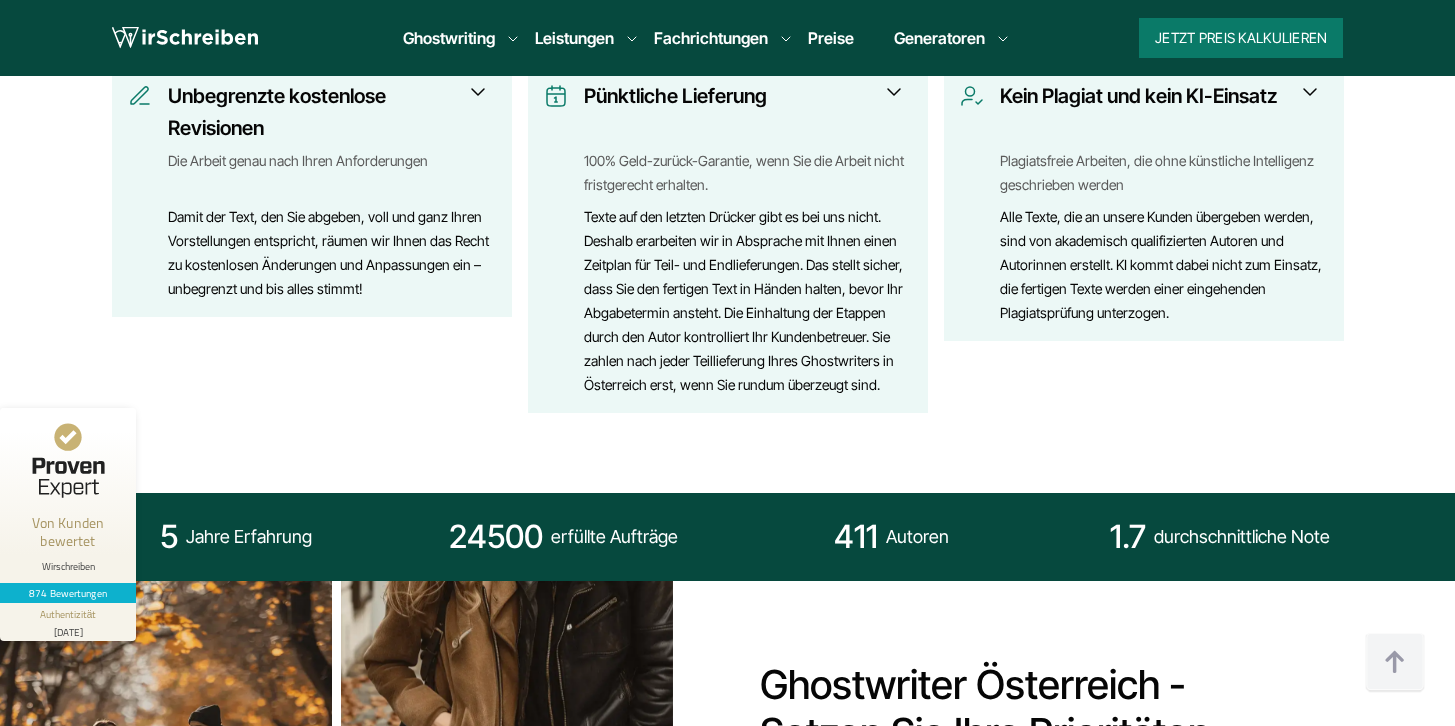 scroll, scrollTop: 878, scrollLeft: 0, axis: vertical 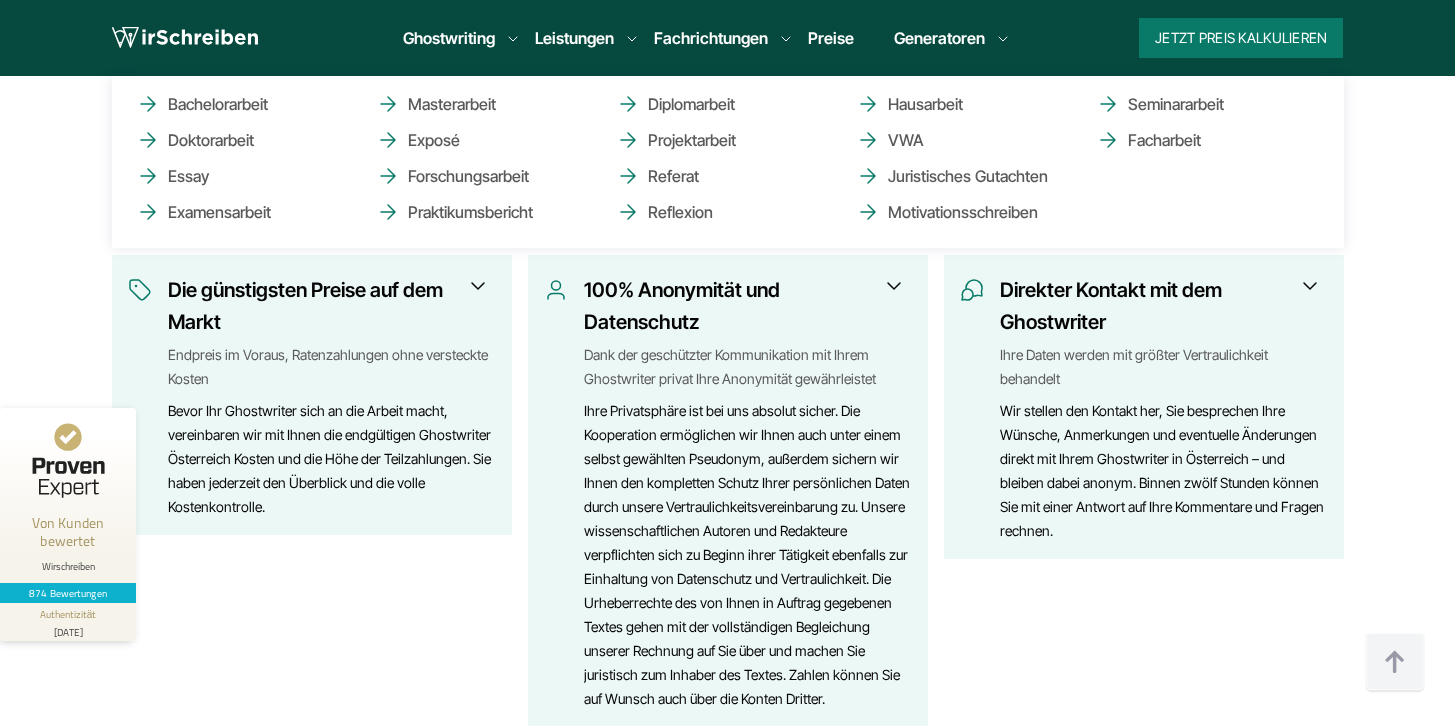 click on "Ghostwriting
Bachelorarbeit
Doktorarbeit
Essay
Examensarbeit
Masterarbeit
Exposé
Forschungsarbeit
Praktikumsbericht
Diplomarbeit
Projektarbeit
Referat
Reflexion
Hausarbeit
VWA
Juristisches Gutachten
Motivationsschreiben
Seminararbeit
Facharbeit" at bounding box center [449, 38] 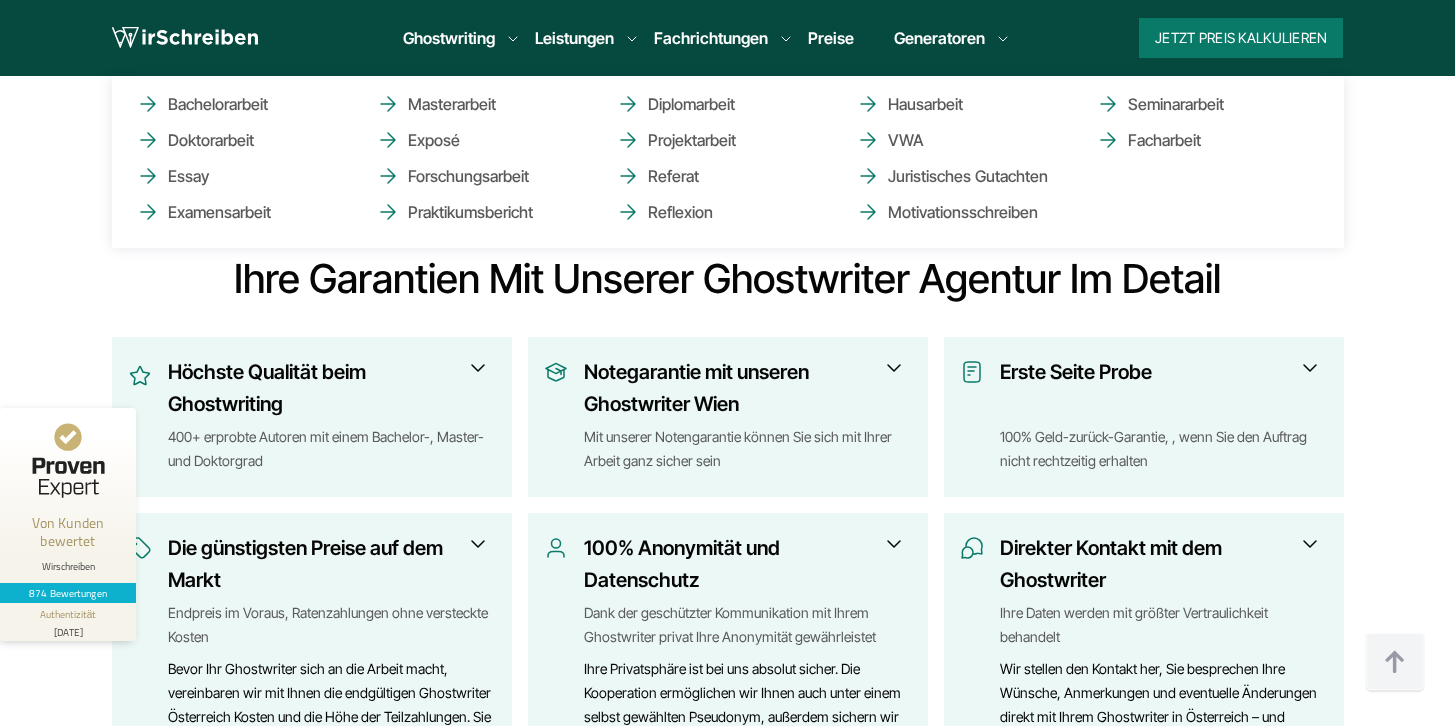 scroll, scrollTop: 457, scrollLeft: 0, axis: vertical 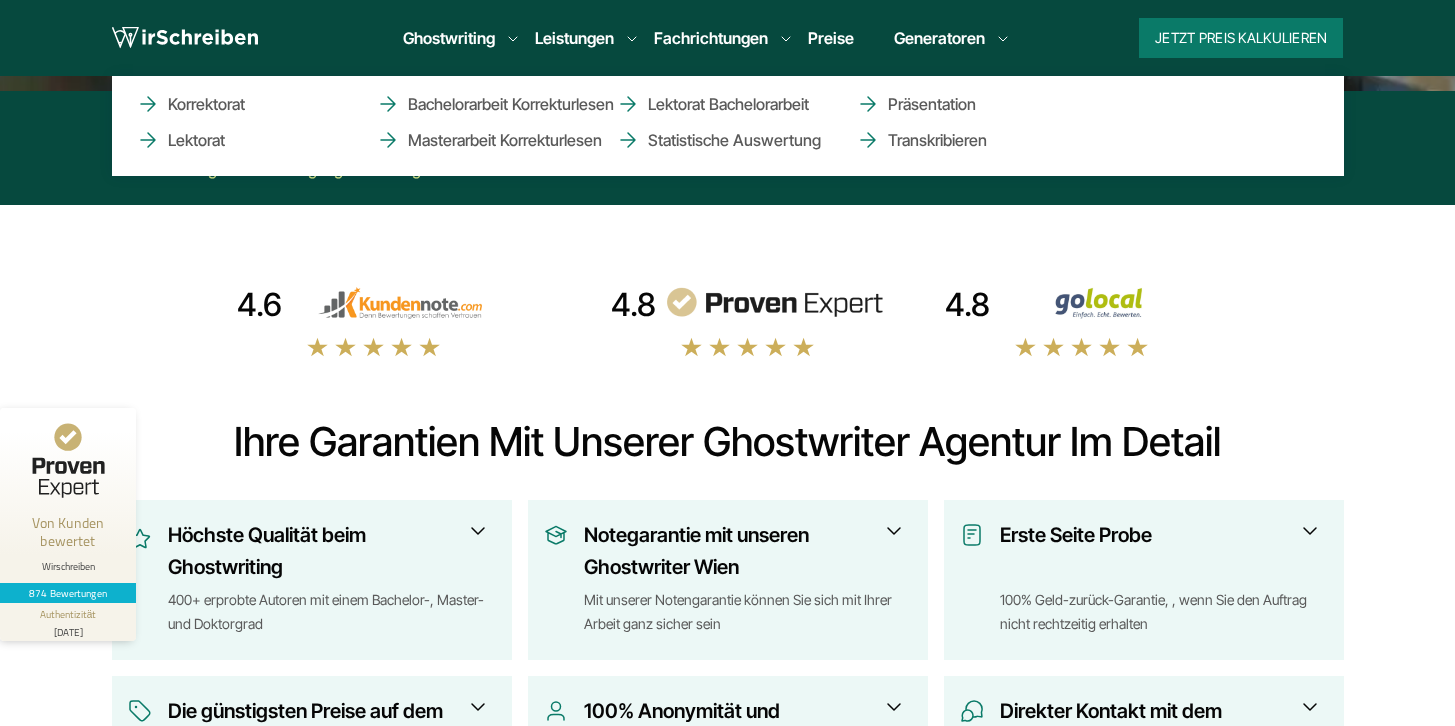 click on "Leistungen" at bounding box center [574, 38] 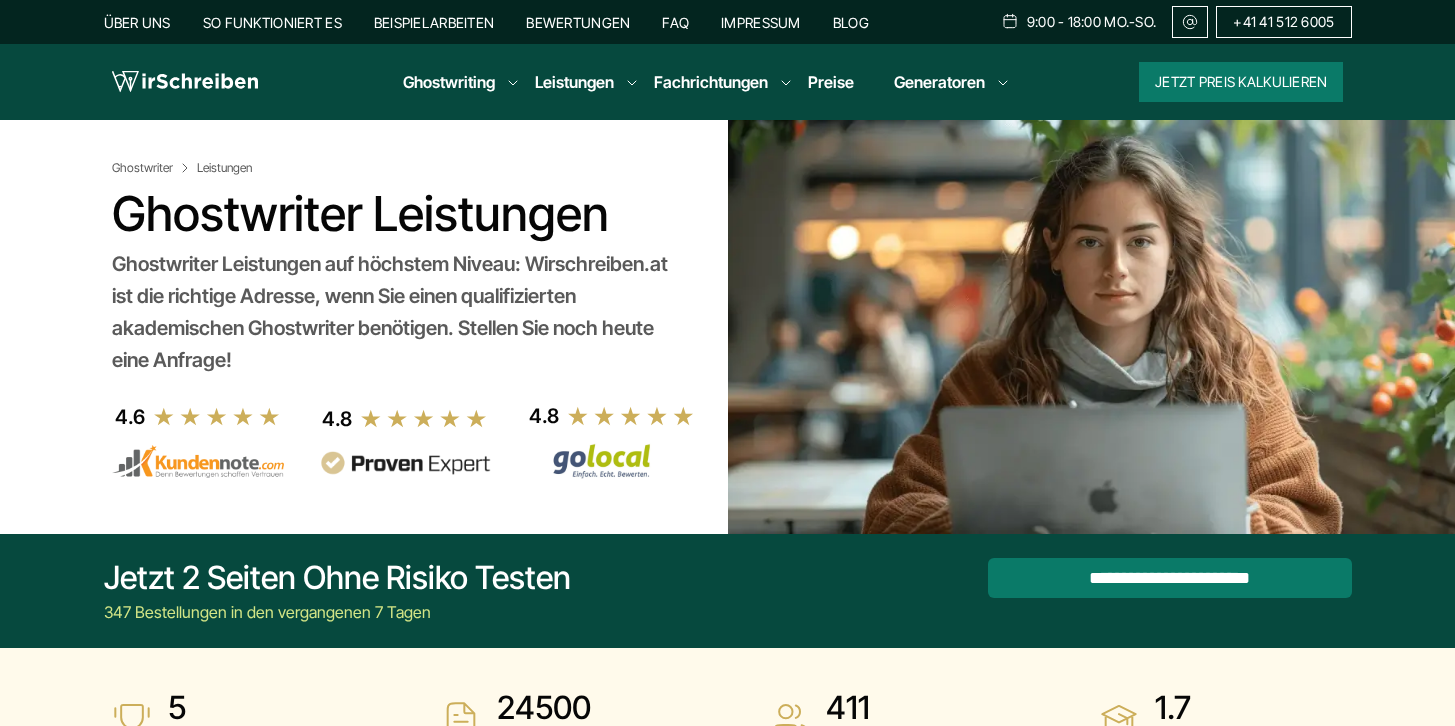 scroll, scrollTop: 0, scrollLeft: 0, axis: both 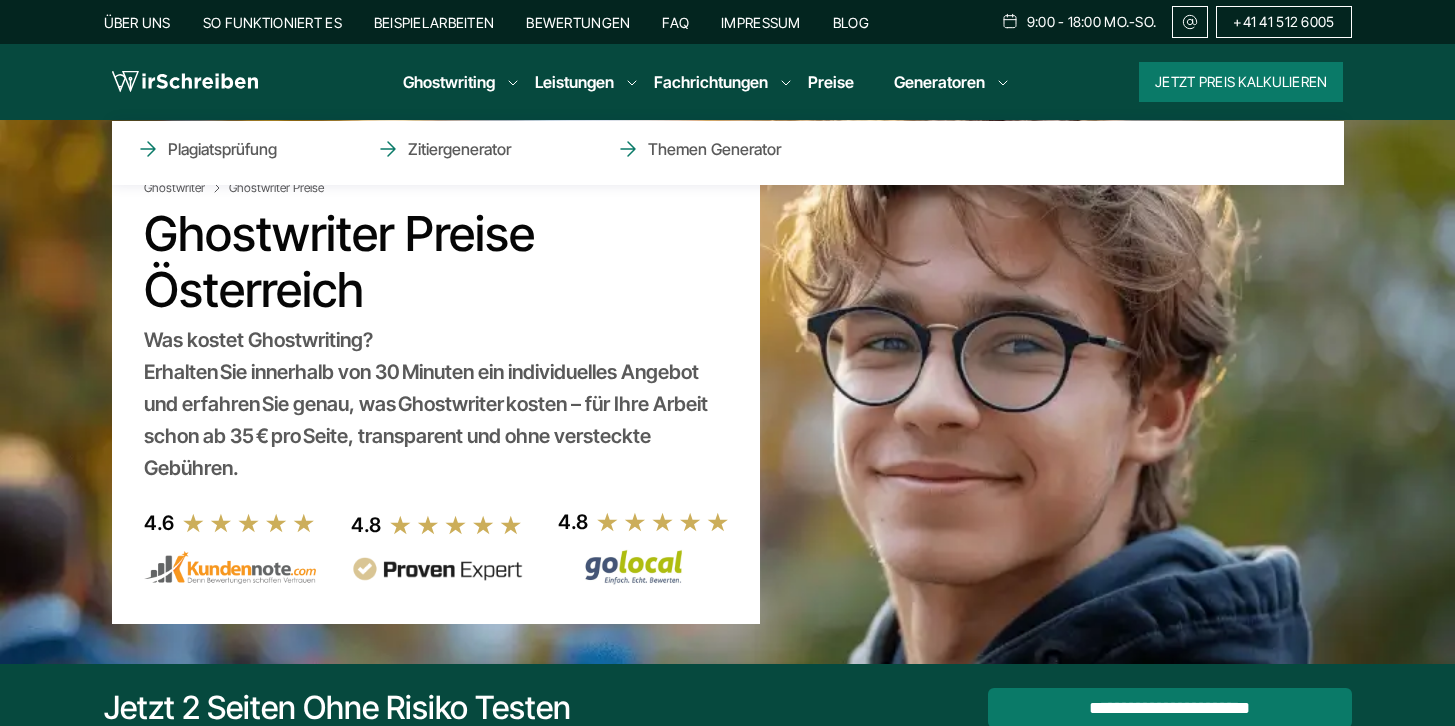 click on "Generatoren
Plagiatsprüfung
Zitiergenerator
Themen Generator" at bounding box center (939, 82) 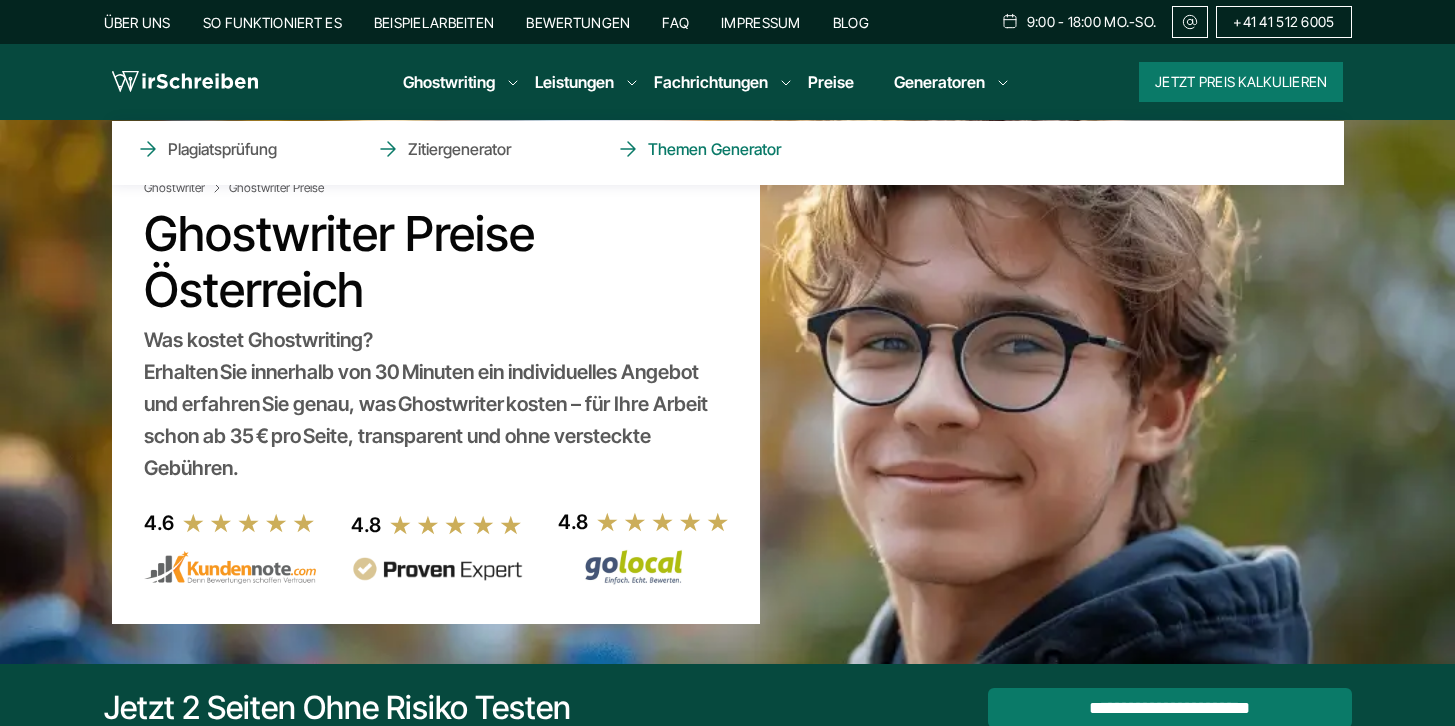 click on "Themen Generator" at bounding box center [716, 149] 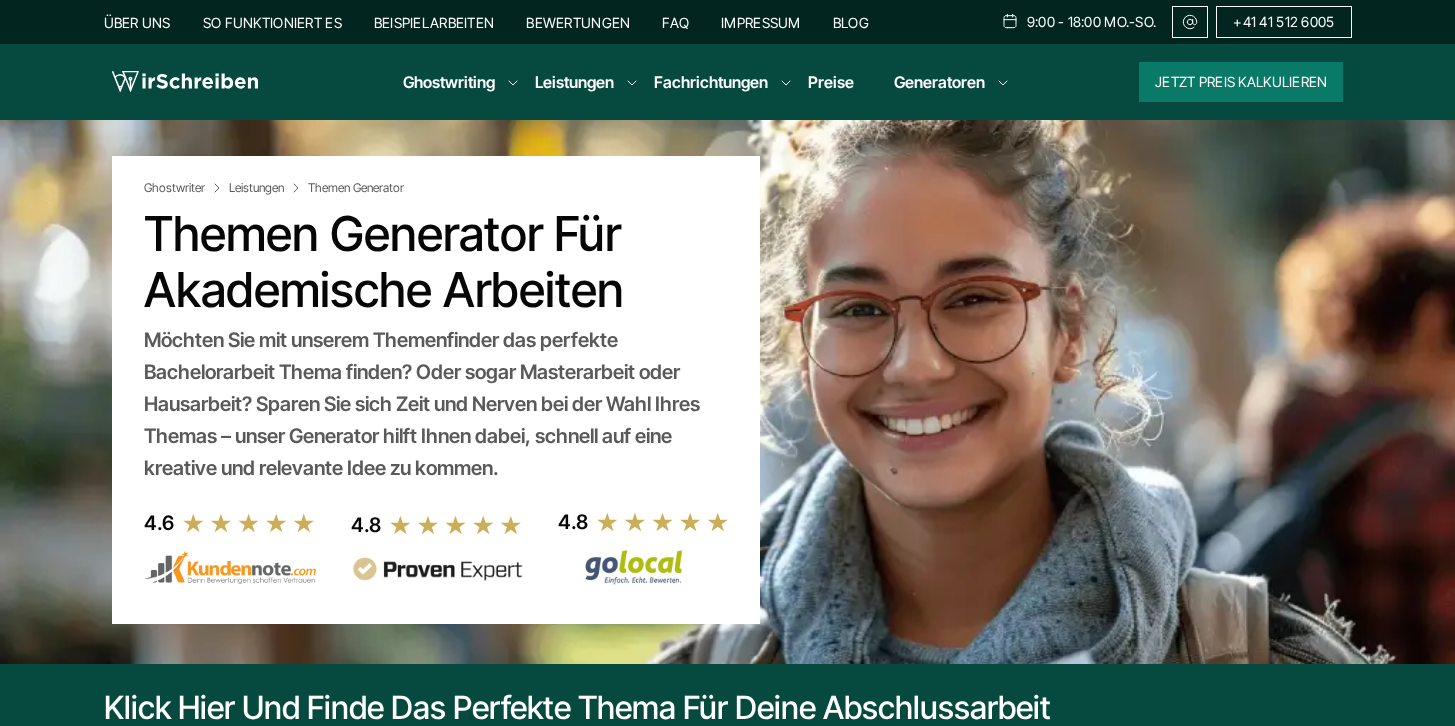 scroll, scrollTop: 0, scrollLeft: 0, axis: both 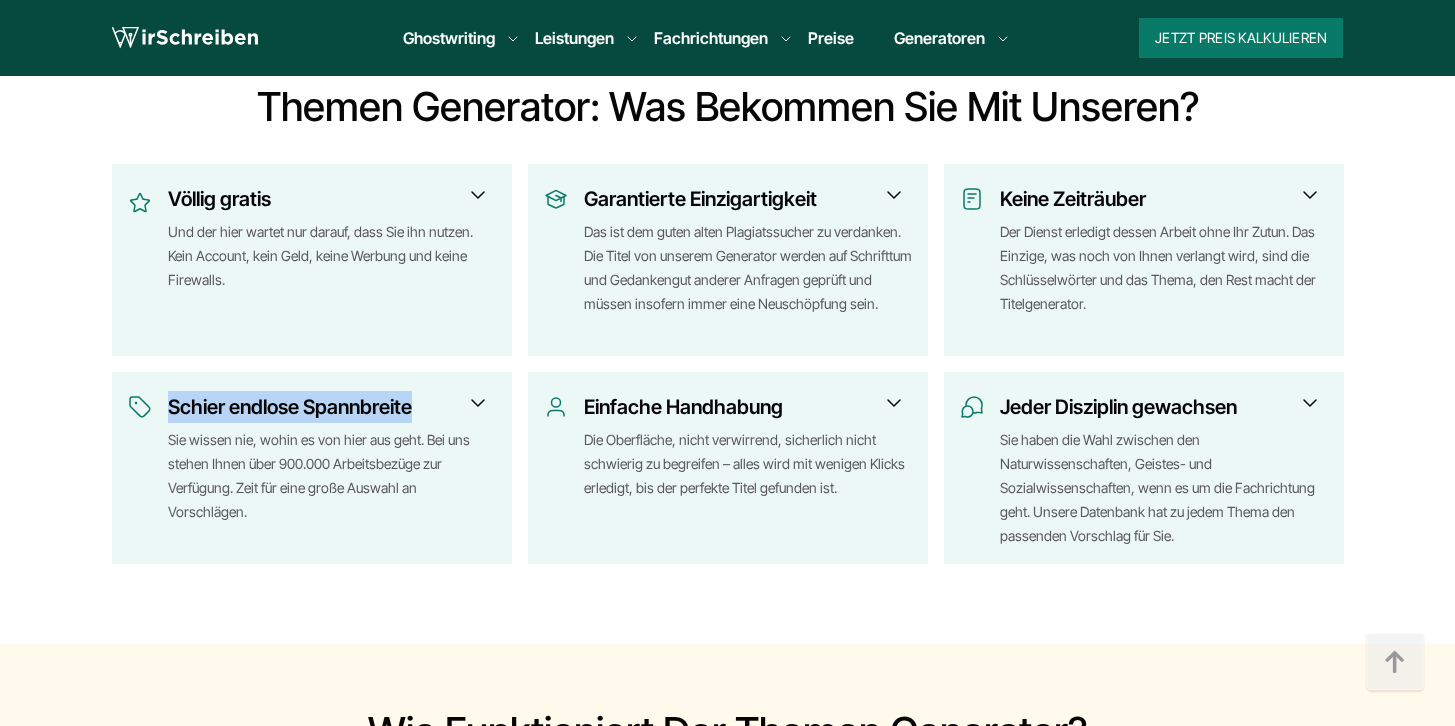 drag, startPoint x: 412, startPoint y: 409, endPoint x: 162, endPoint y: 410, distance: 250.002 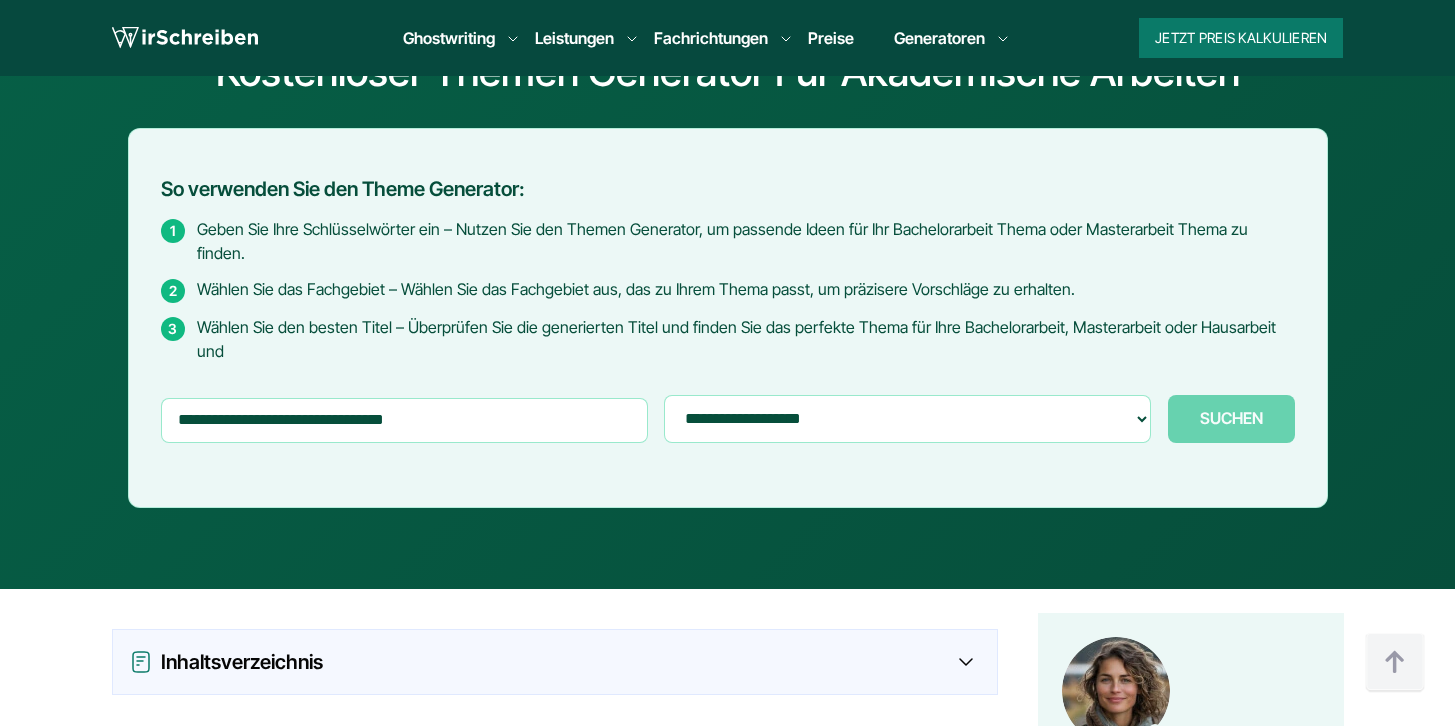 scroll, scrollTop: 0, scrollLeft: 0, axis: both 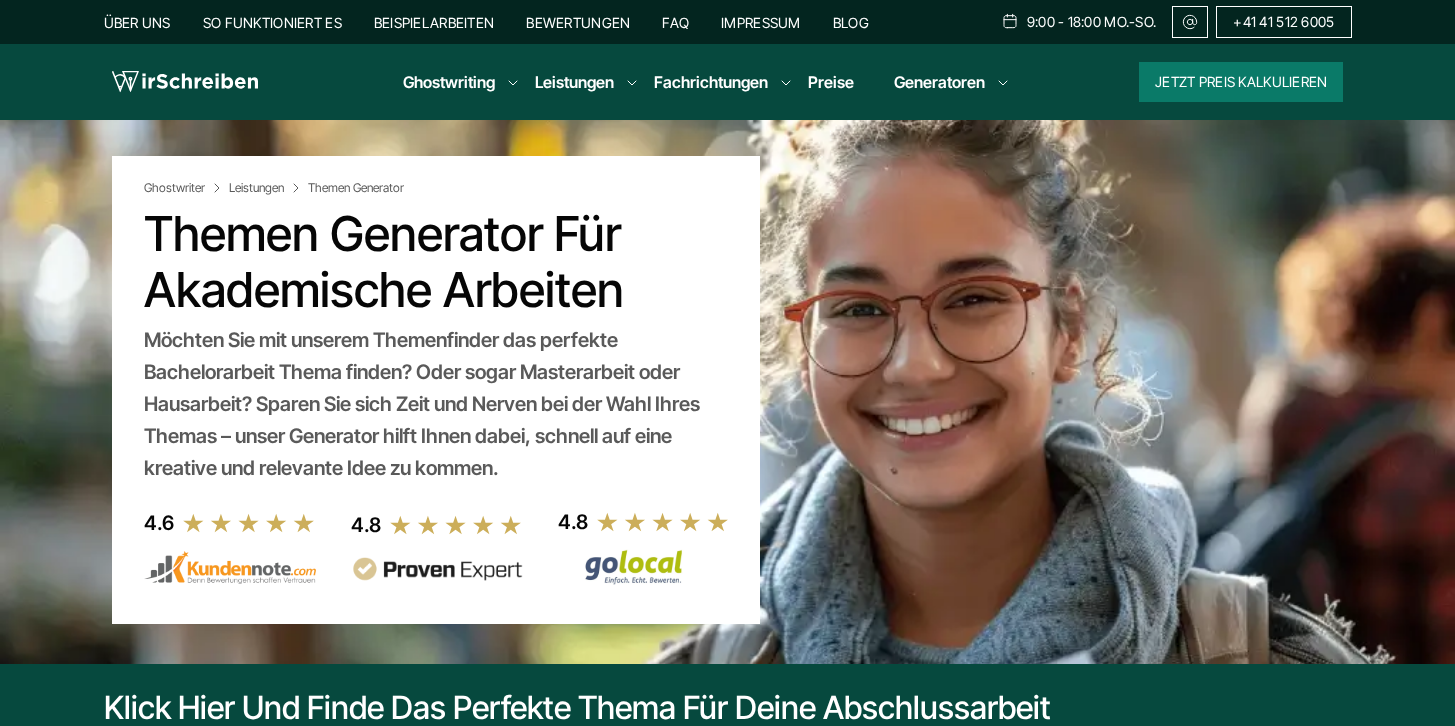click on "So funktioniert es" at bounding box center [272, 22] 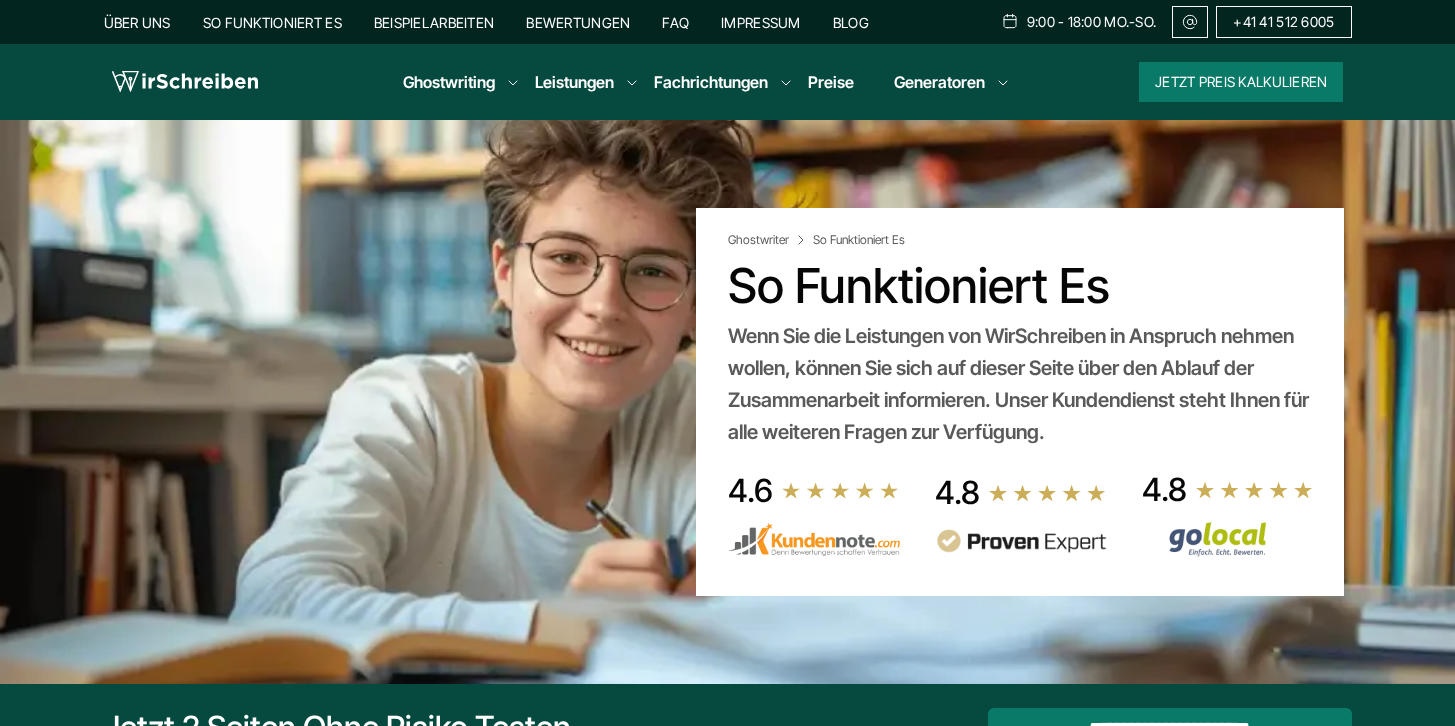 scroll, scrollTop: 0, scrollLeft: 0, axis: both 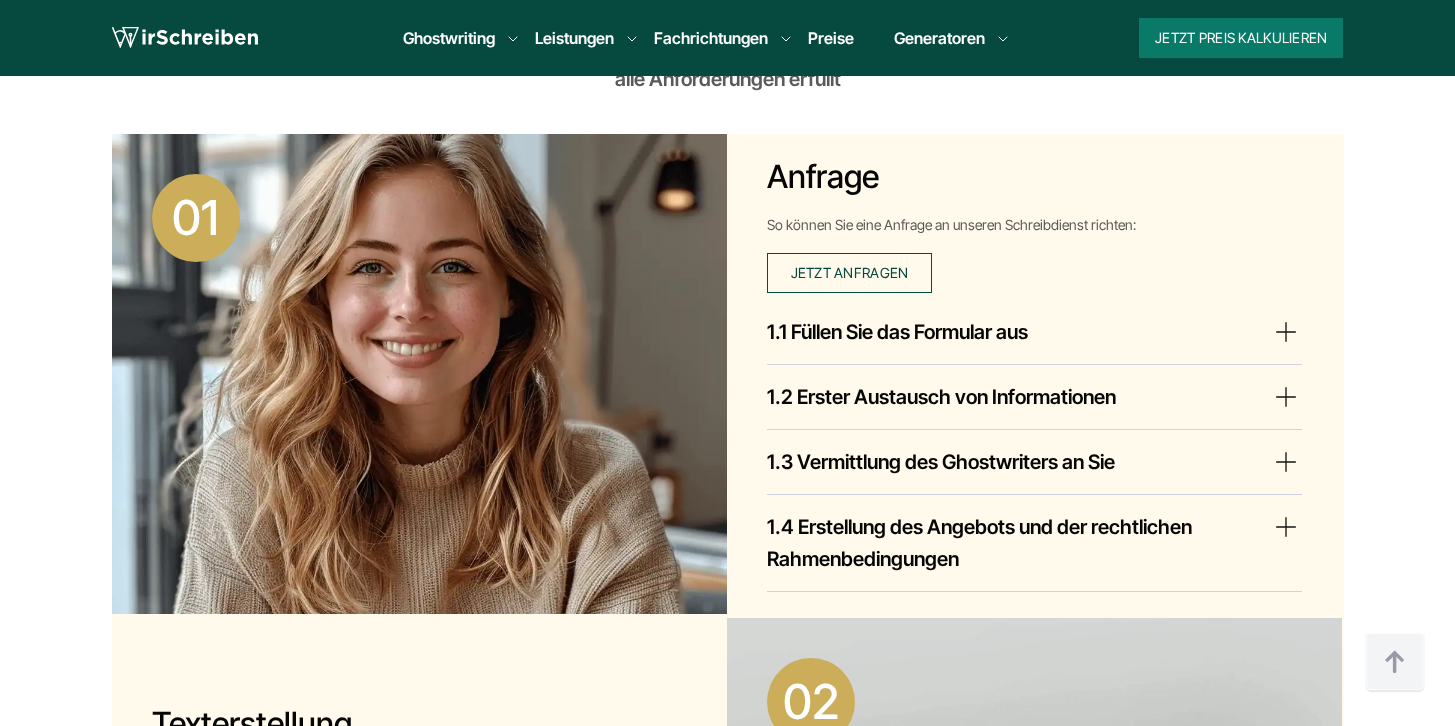 click on "1.2 Erster Austausch von Informationen" at bounding box center (1034, 397) 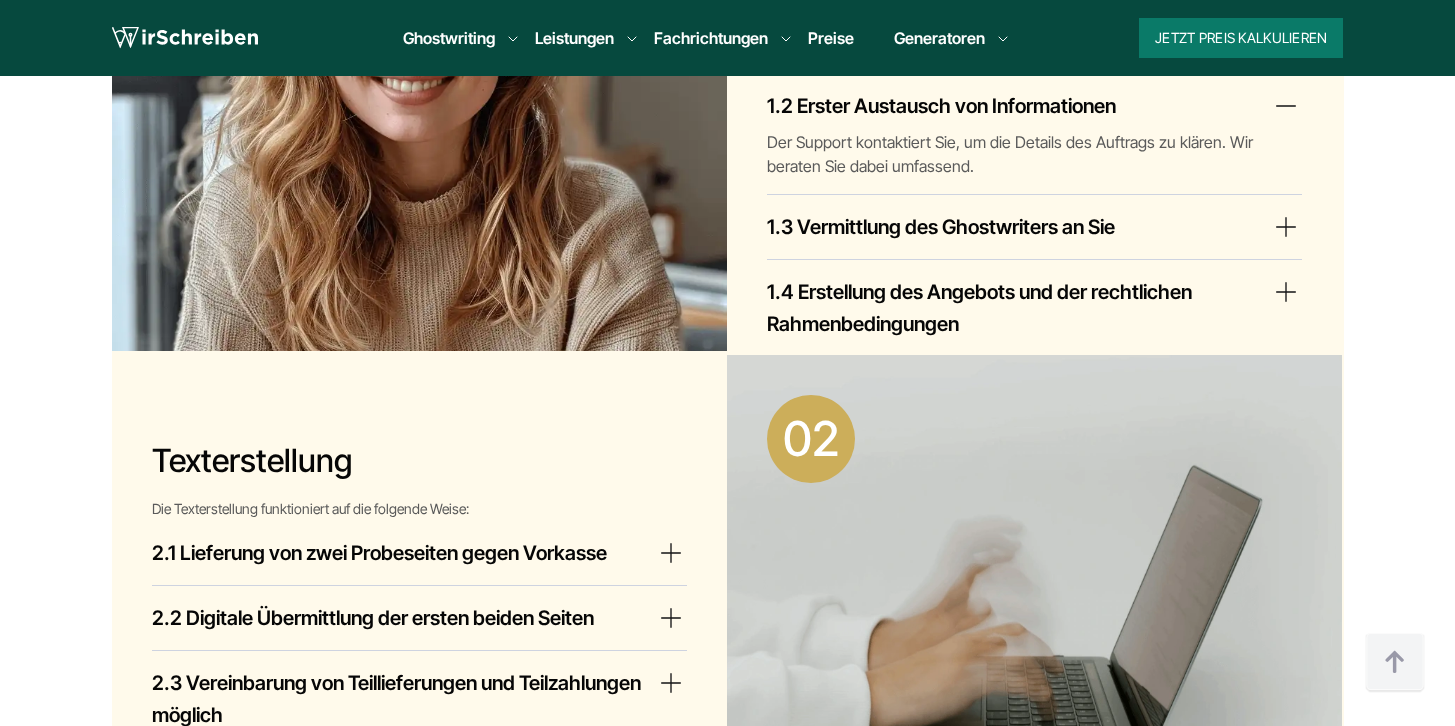 scroll, scrollTop: 1239, scrollLeft: 0, axis: vertical 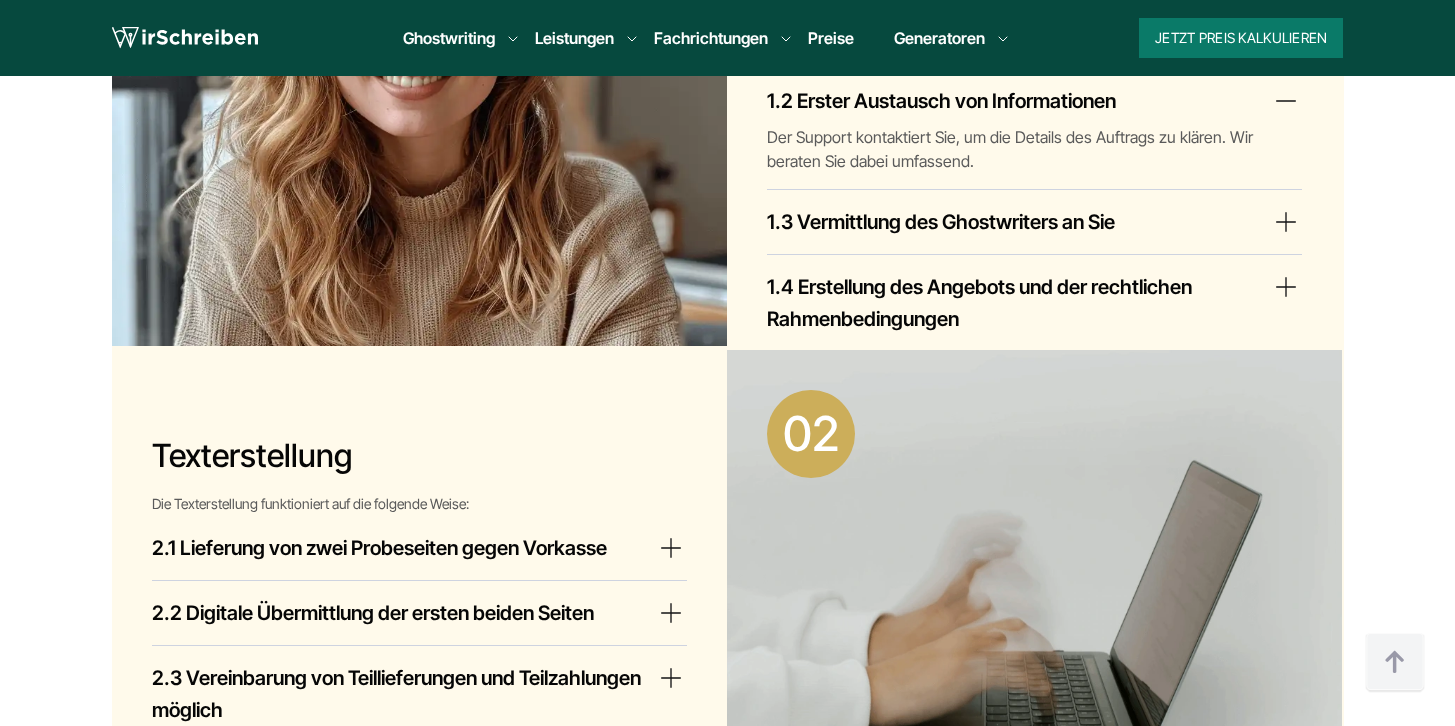 click on "1.3 Vermittlung des Ghostwriters an Sie" at bounding box center (1034, 222) 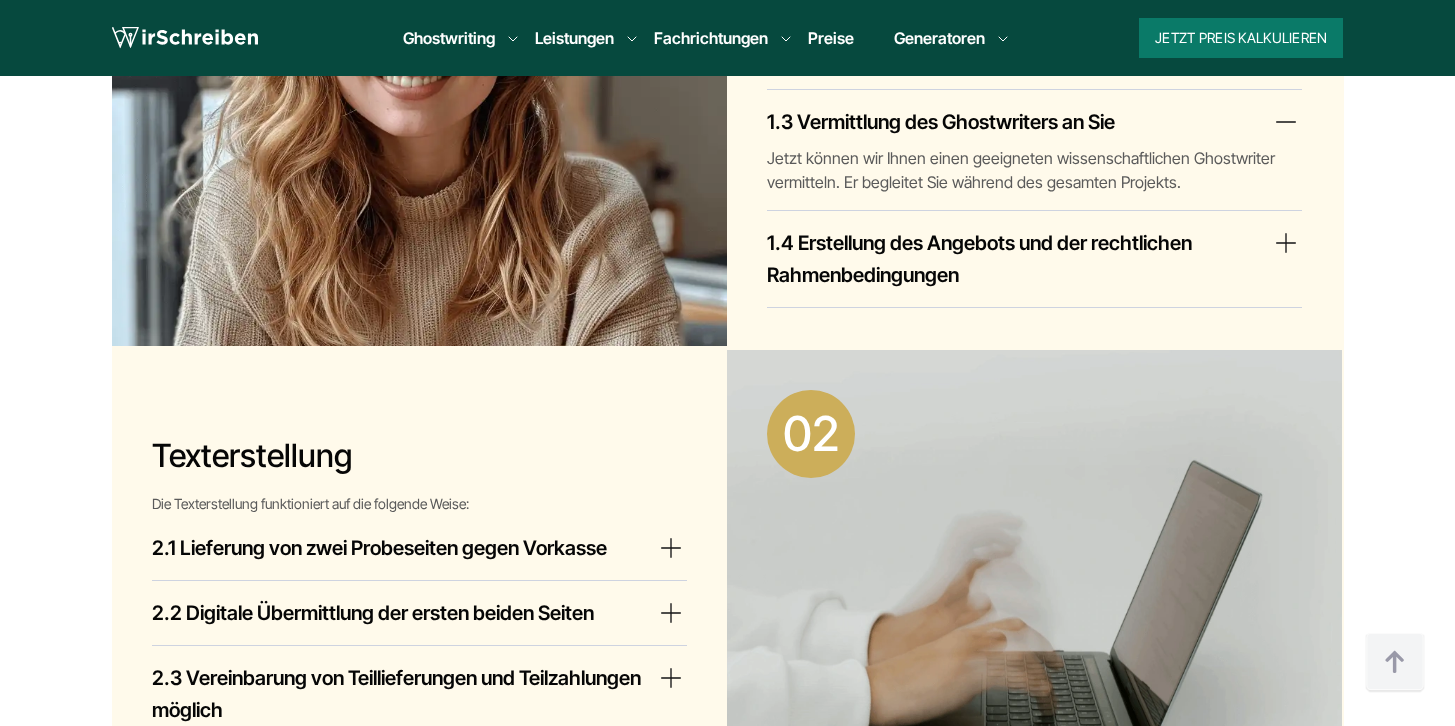 scroll, scrollTop: 73, scrollLeft: 0, axis: vertical 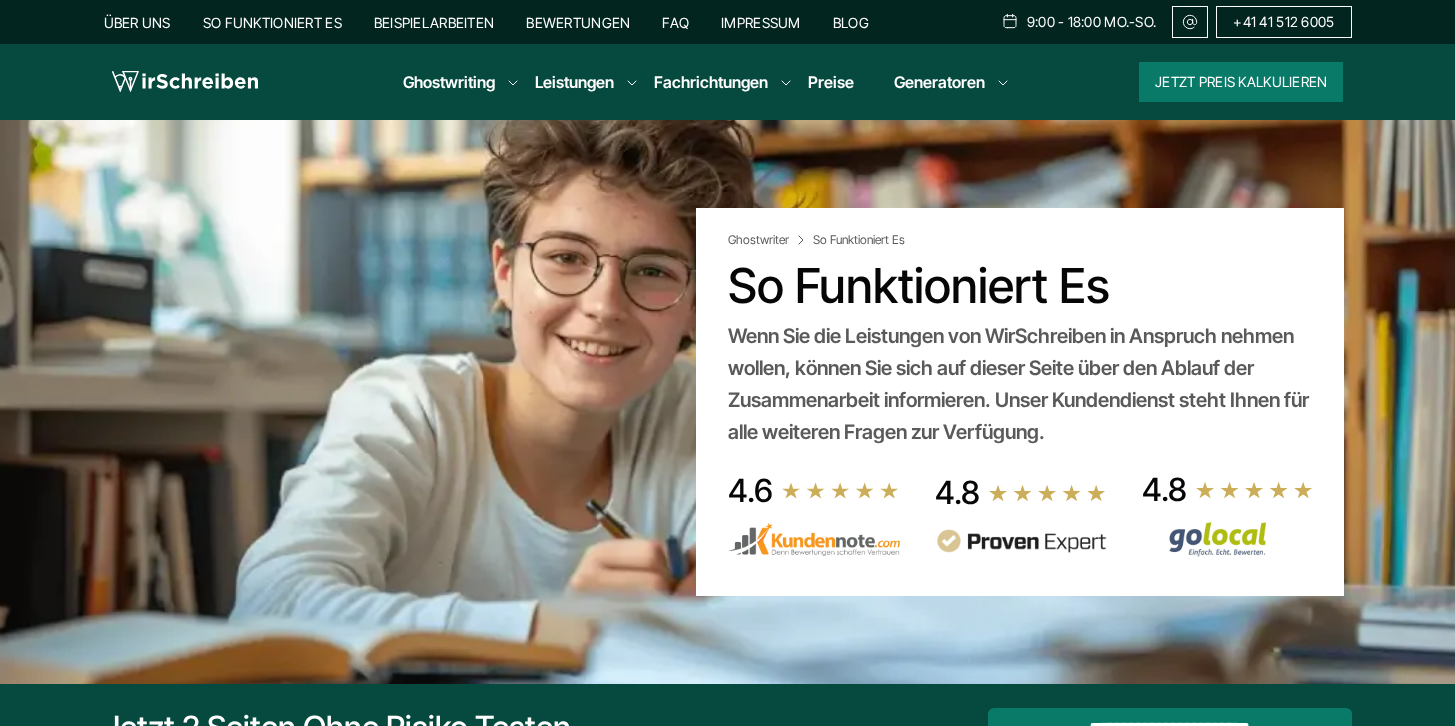 click on "Beispielarbeiten" at bounding box center [434, 22] 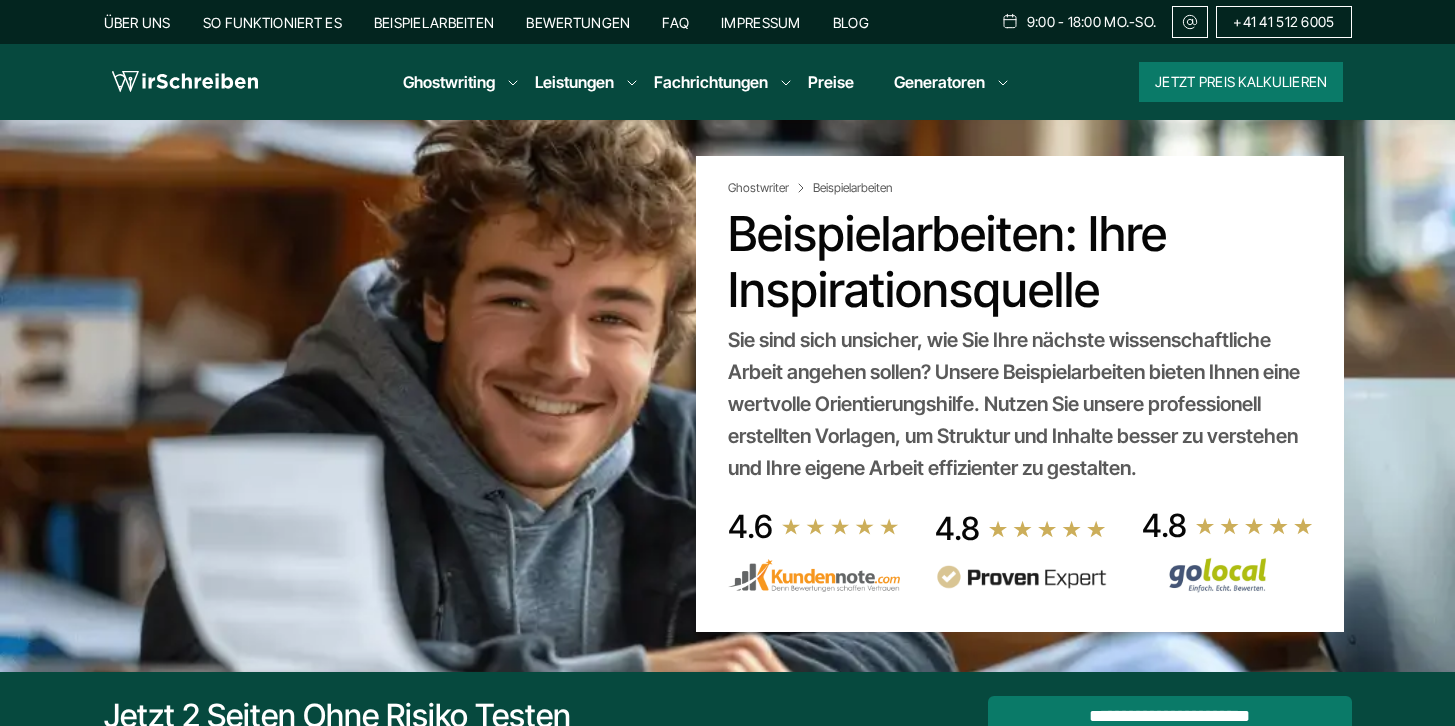 scroll, scrollTop: 0, scrollLeft: 0, axis: both 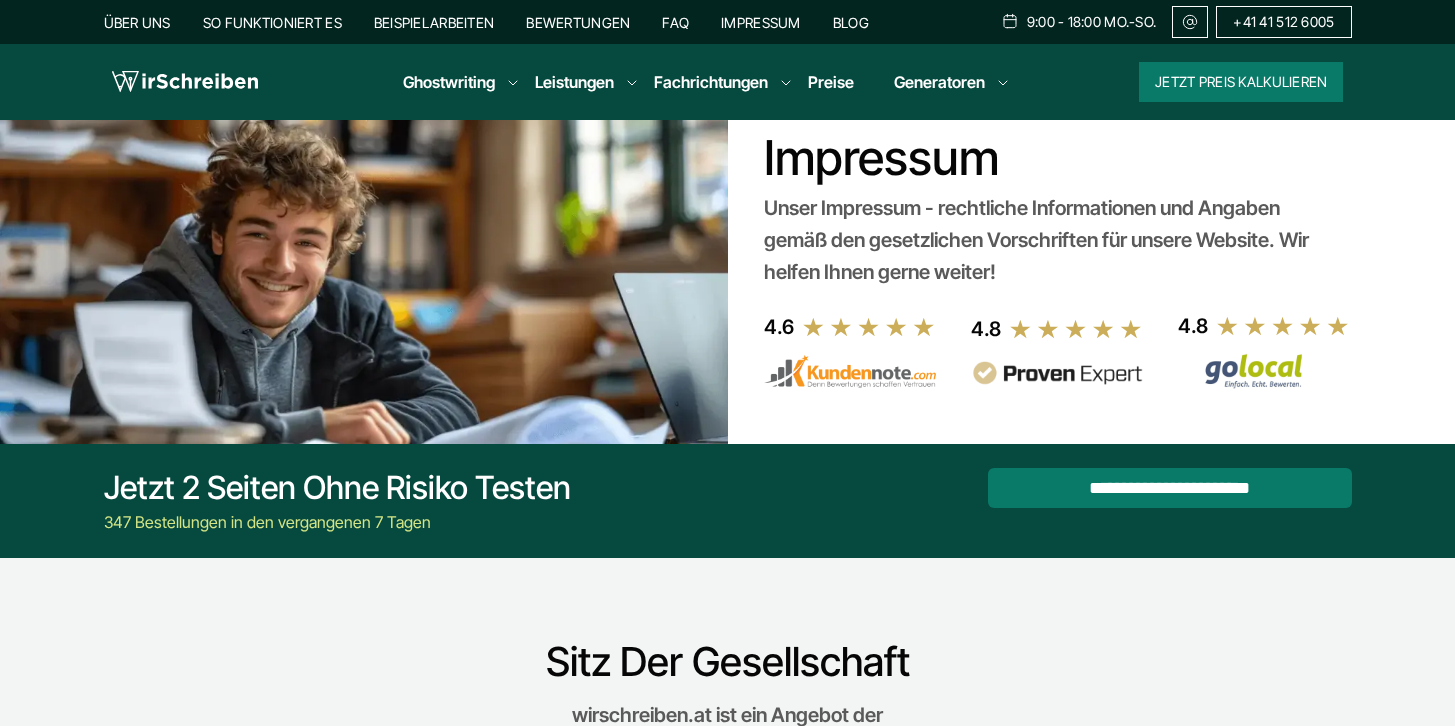 click on "Über uns
So funktioniert es
Beispielarbeiten
Bewertungen
FAQ
Impressum
Blog
9:00 - 18:00 Mo.-So.
+41 41 512 6005" at bounding box center [728, 22] 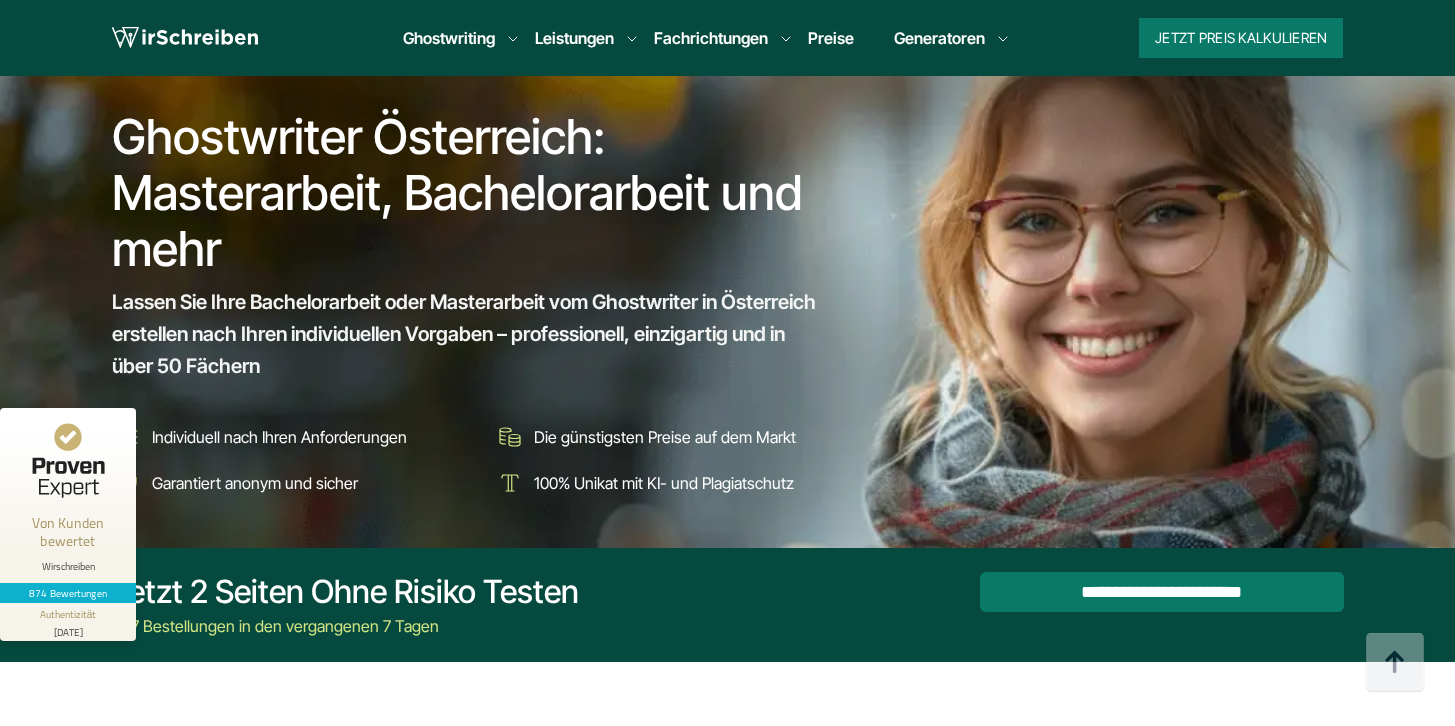 scroll, scrollTop: 9595, scrollLeft: 0, axis: vertical 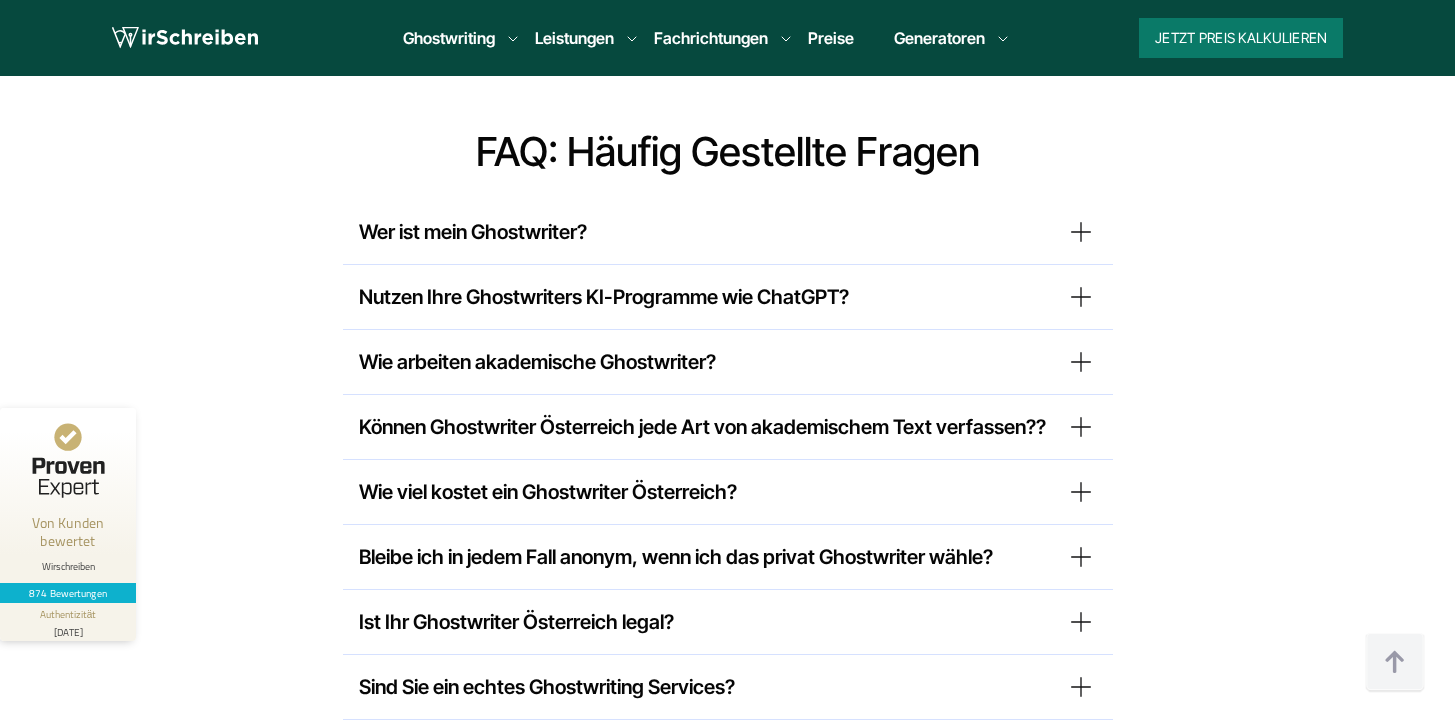 click on "Wer ist mein Ghostwriter?" at bounding box center (728, 232) 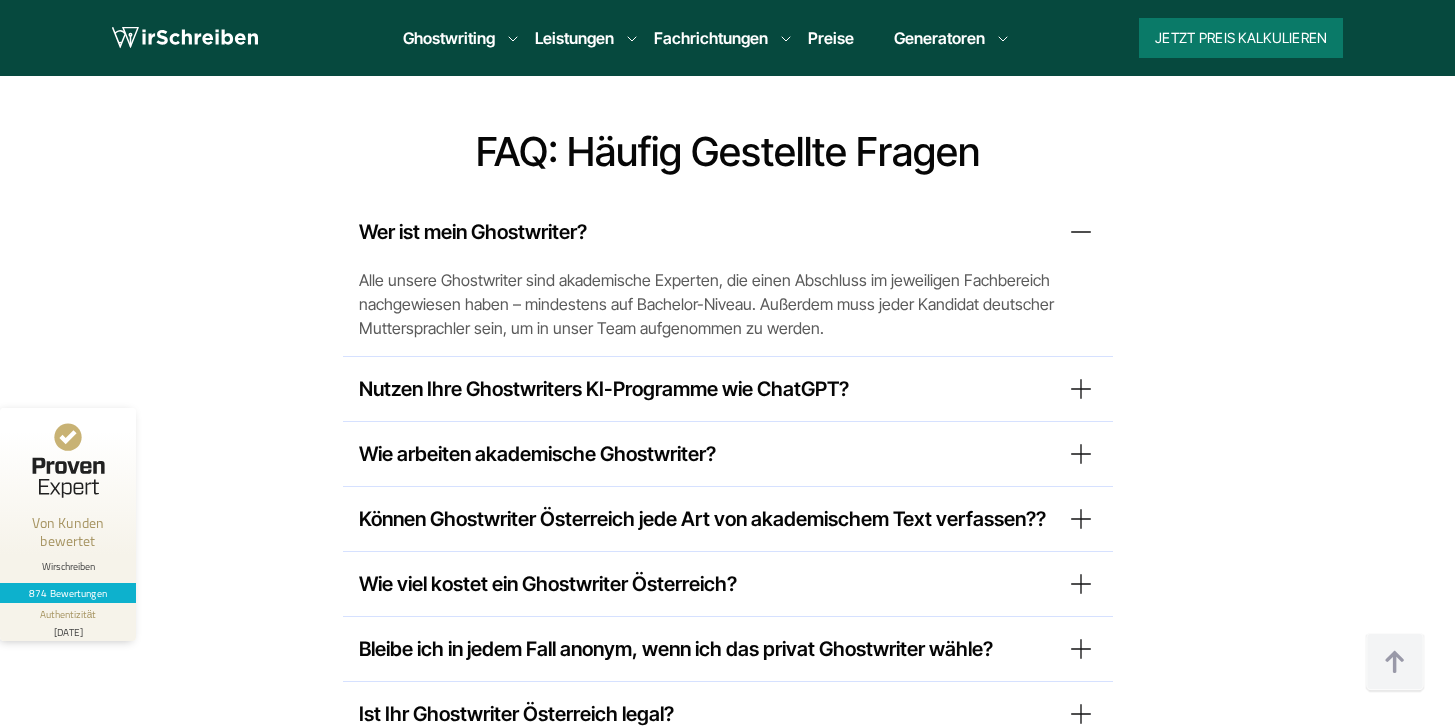 click on "Nutzen Ihre Ghostwriters KI-Programme wie ChatGPT?" at bounding box center [728, 389] 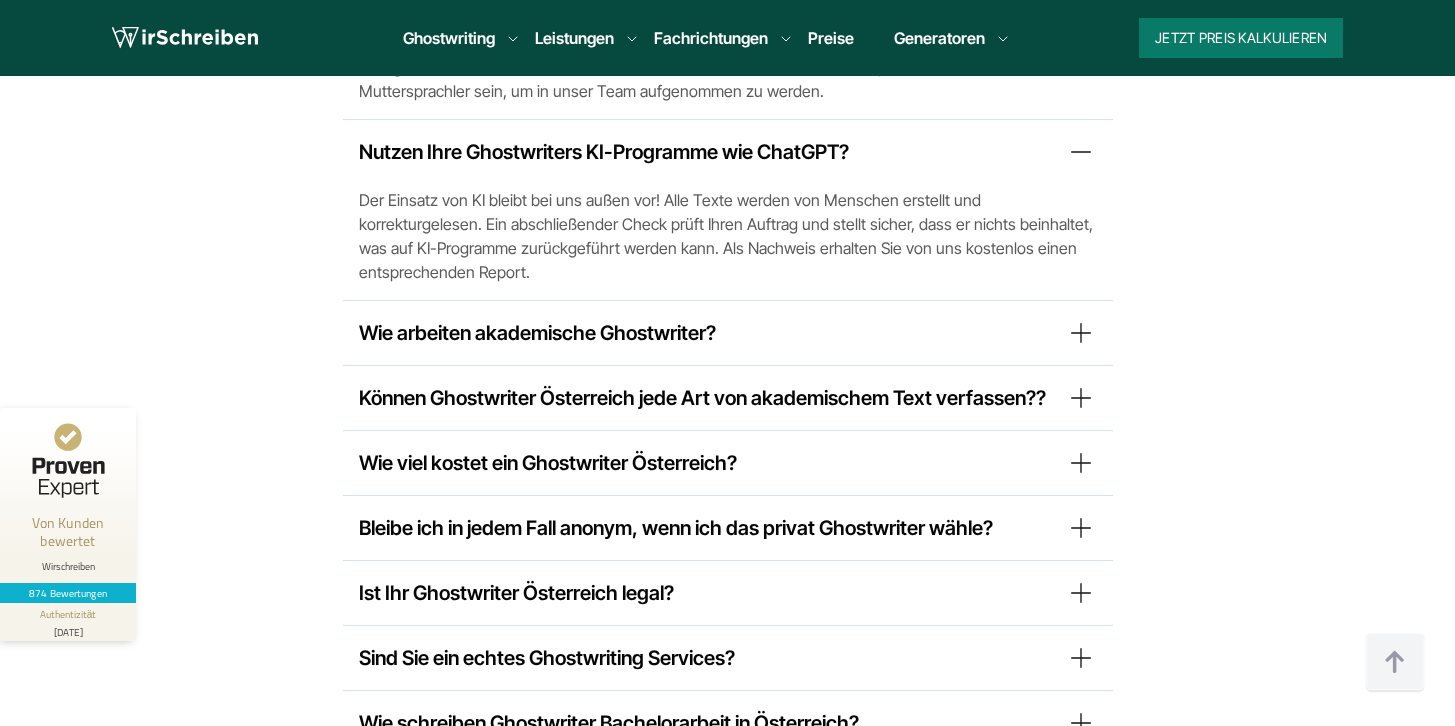 scroll, scrollTop: 15576, scrollLeft: 0, axis: vertical 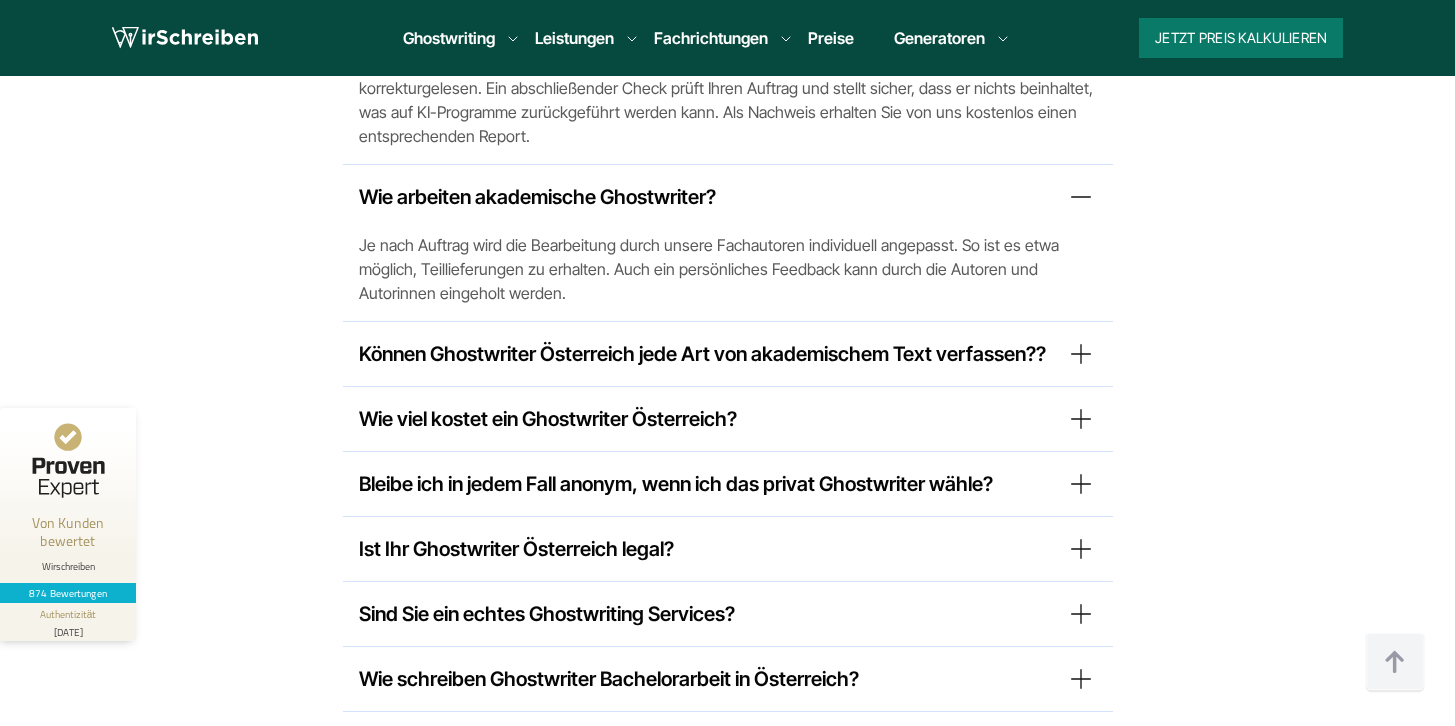 click on "Können Ghostwriter Österreich jede Art von akademischem Text verfassen??
Ganz gleich, welchen Studiengang Sie gewählt haben und welche Aufgaben Sie outsourcen wollen: Wir bieten Ihnen die Unterstützung durch einen geeigneten Ghostwriter. Unsere Akademiker decken alle, auch außergewöhnliche und sehr komplexe Fachbereiche ab und liefern Ihnen Texte von der Hausarbeit bis zur Dissertation." at bounding box center [728, 354] 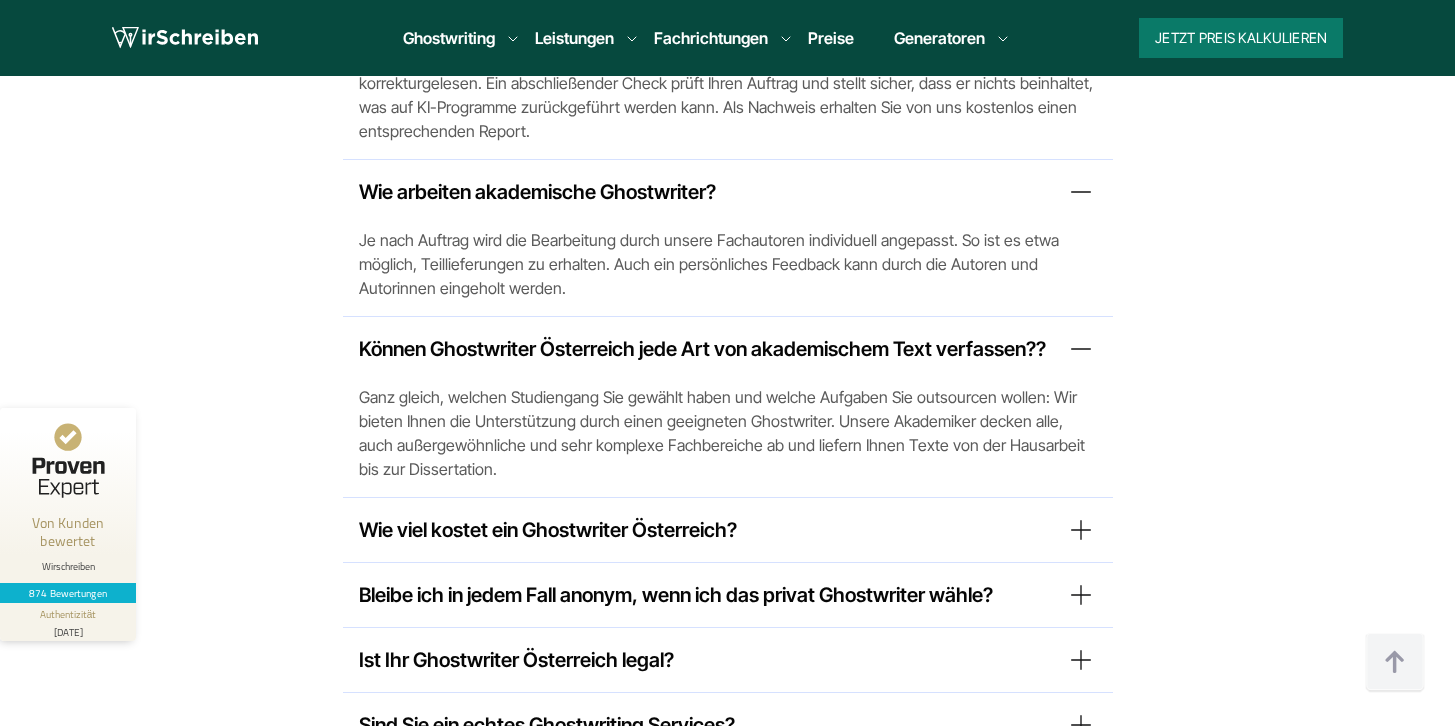 scroll, scrollTop: 15965, scrollLeft: 0, axis: vertical 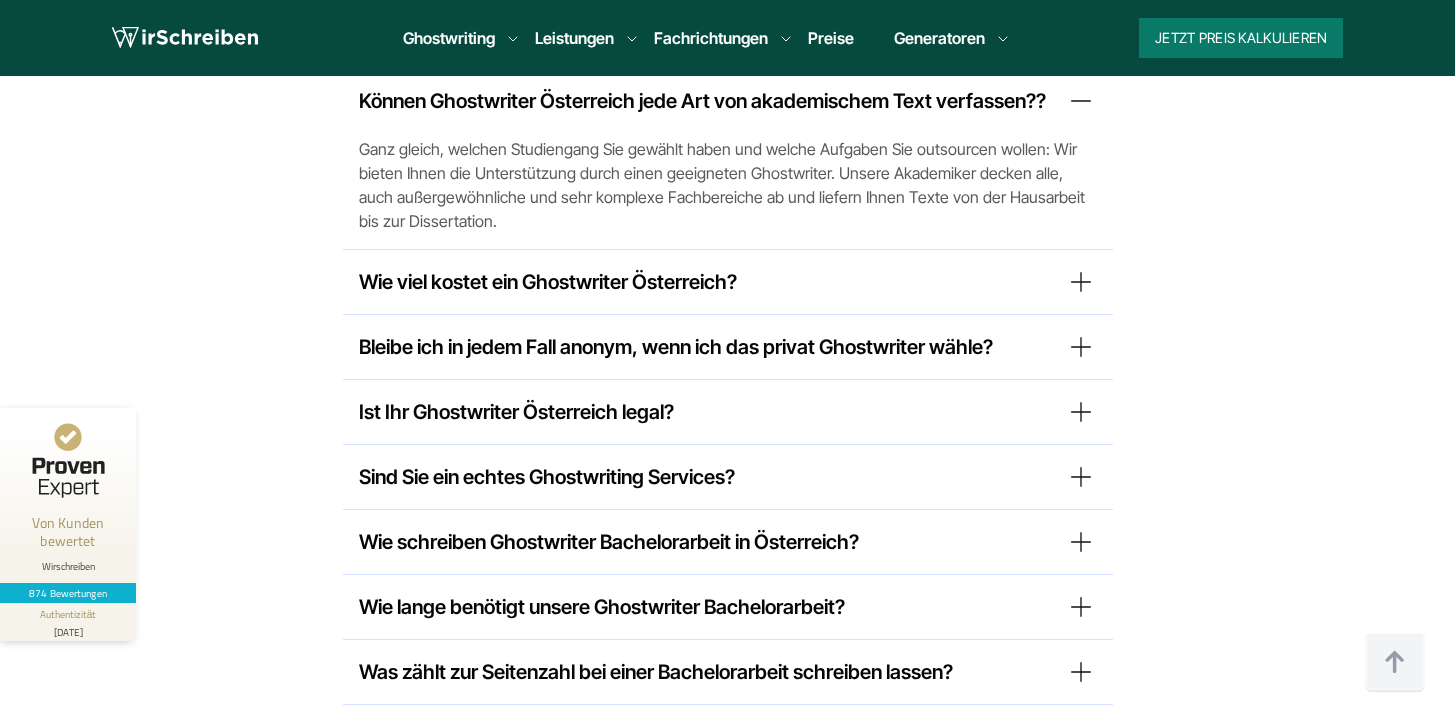 click on "Wie viel kostet ein Ghostwriter Österreich?" at bounding box center (728, 282) 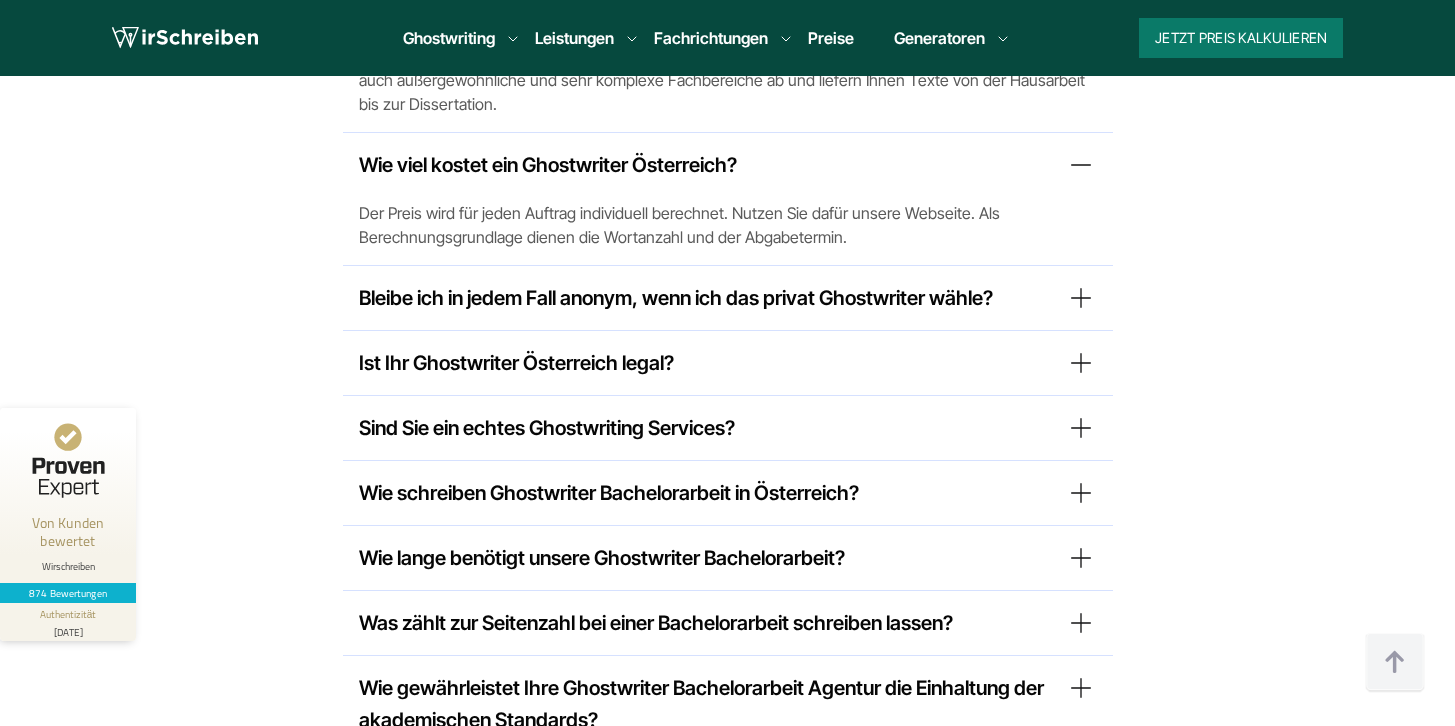 scroll, scrollTop: 16097, scrollLeft: 0, axis: vertical 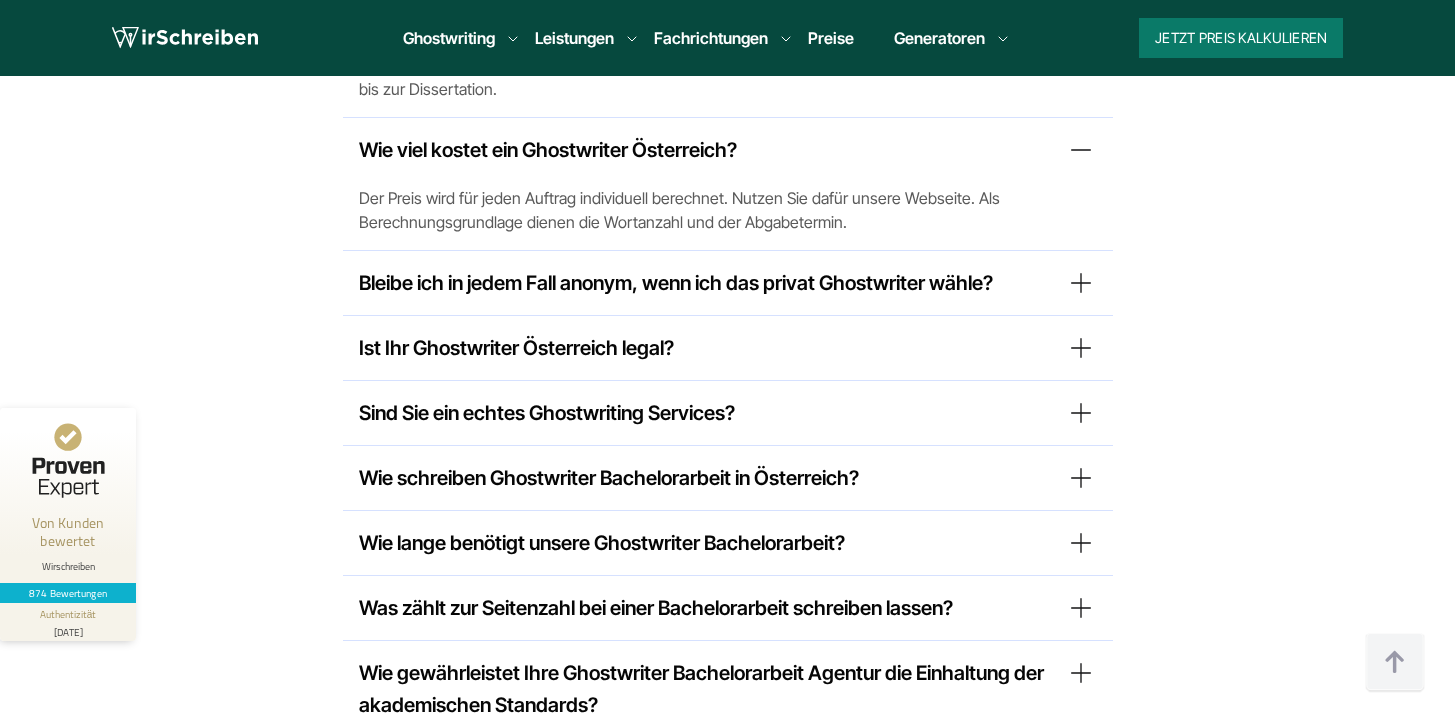 click on "Bleibe ich in jedem Fall anonym, wenn ich das  privat Ghostwriter wähle?" at bounding box center (728, 283) 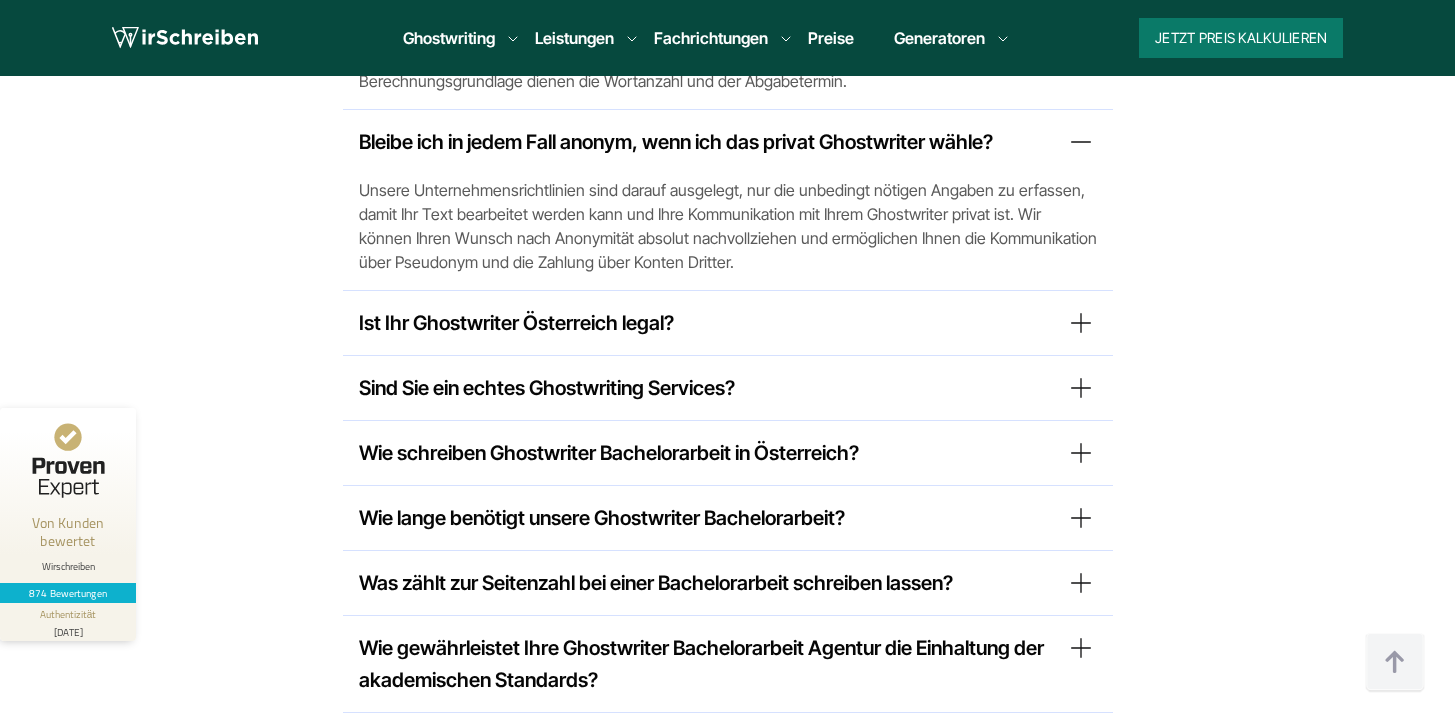 scroll, scrollTop: 16238, scrollLeft: 0, axis: vertical 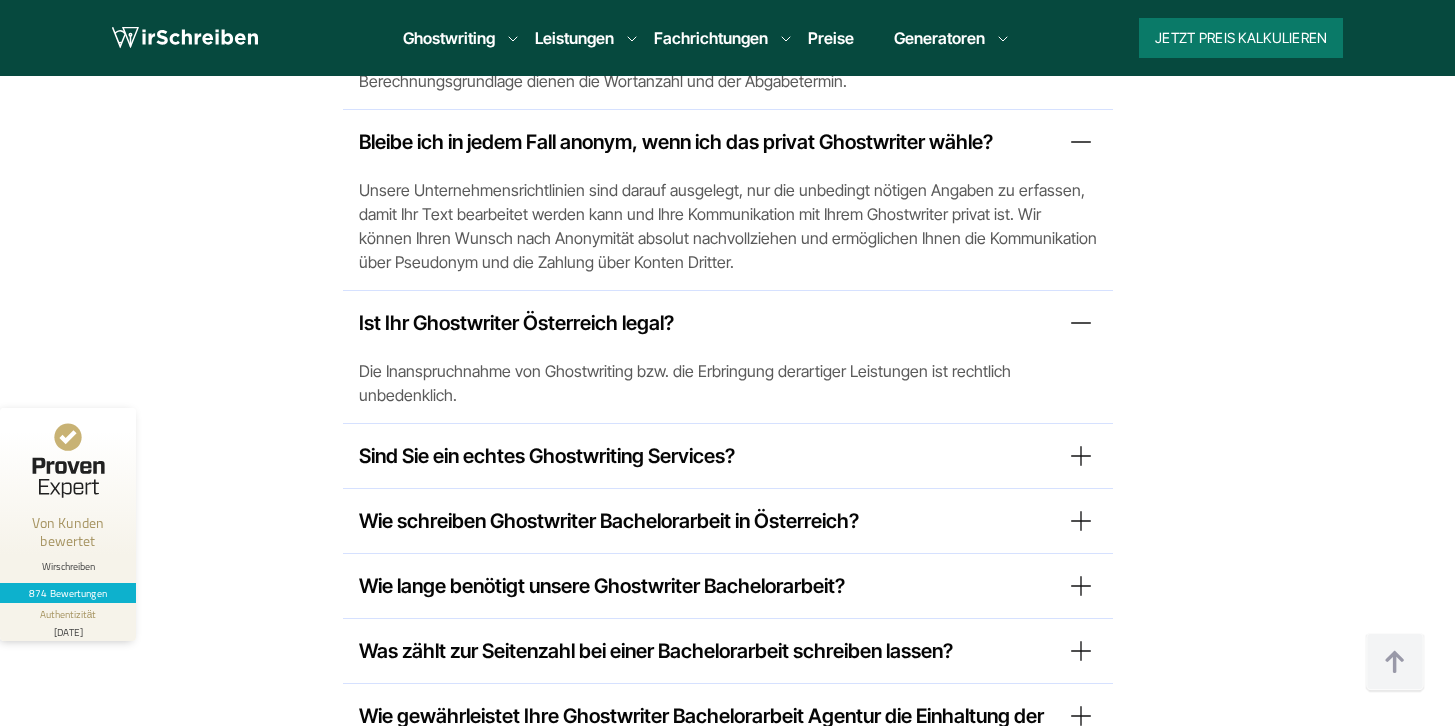 click on "Sind Sie ein echtes Ghostwriting Services?" at bounding box center [728, 456] 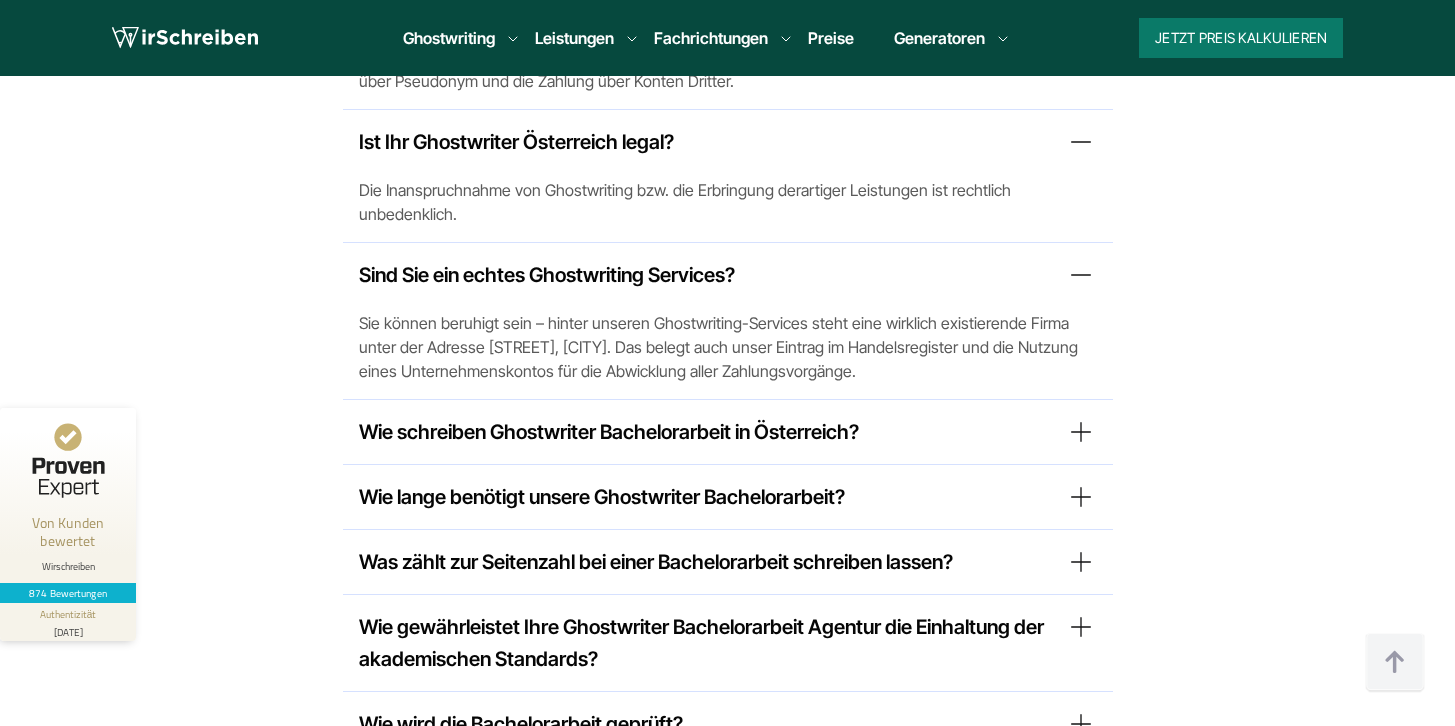 scroll, scrollTop: 16458, scrollLeft: 0, axis: vertical 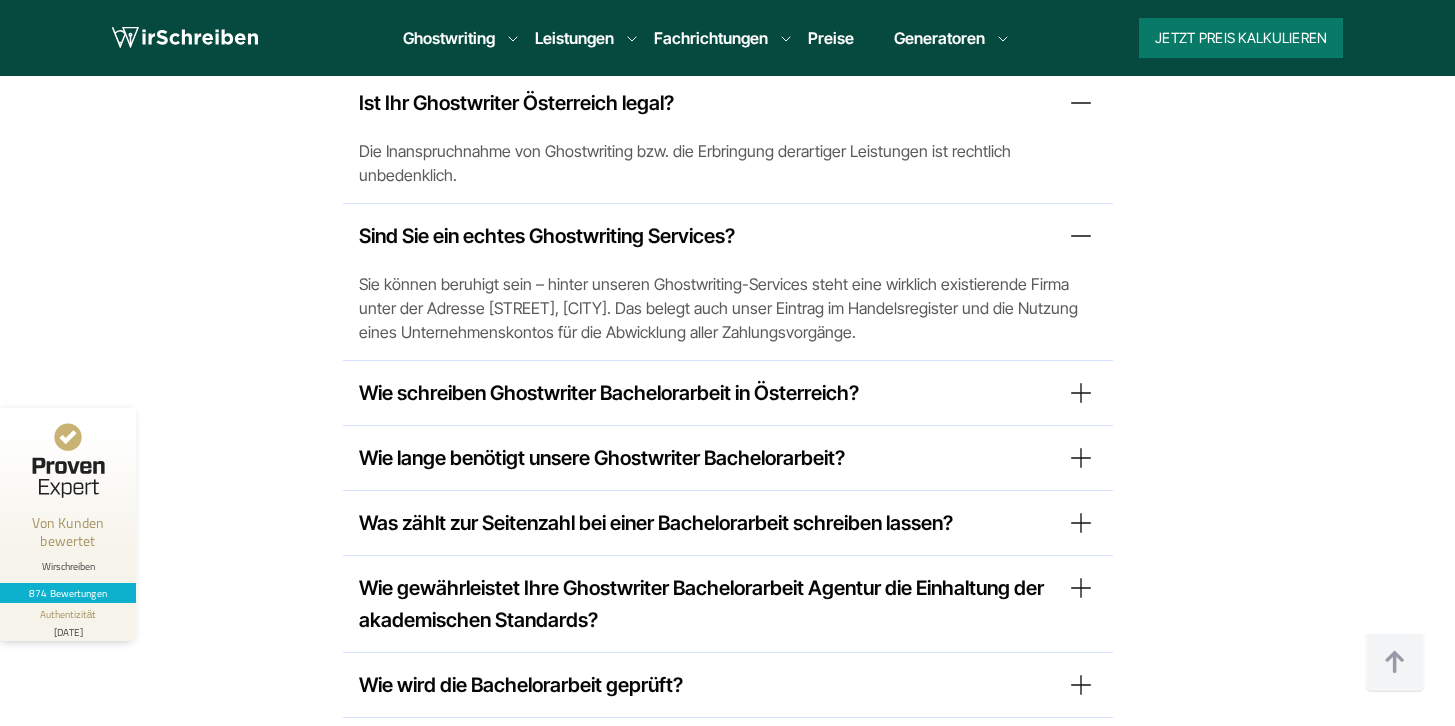 click on "Wie schreiben Ghostwriter Bachelorarbeit in Österreich?" at bounding box center (728, 393) 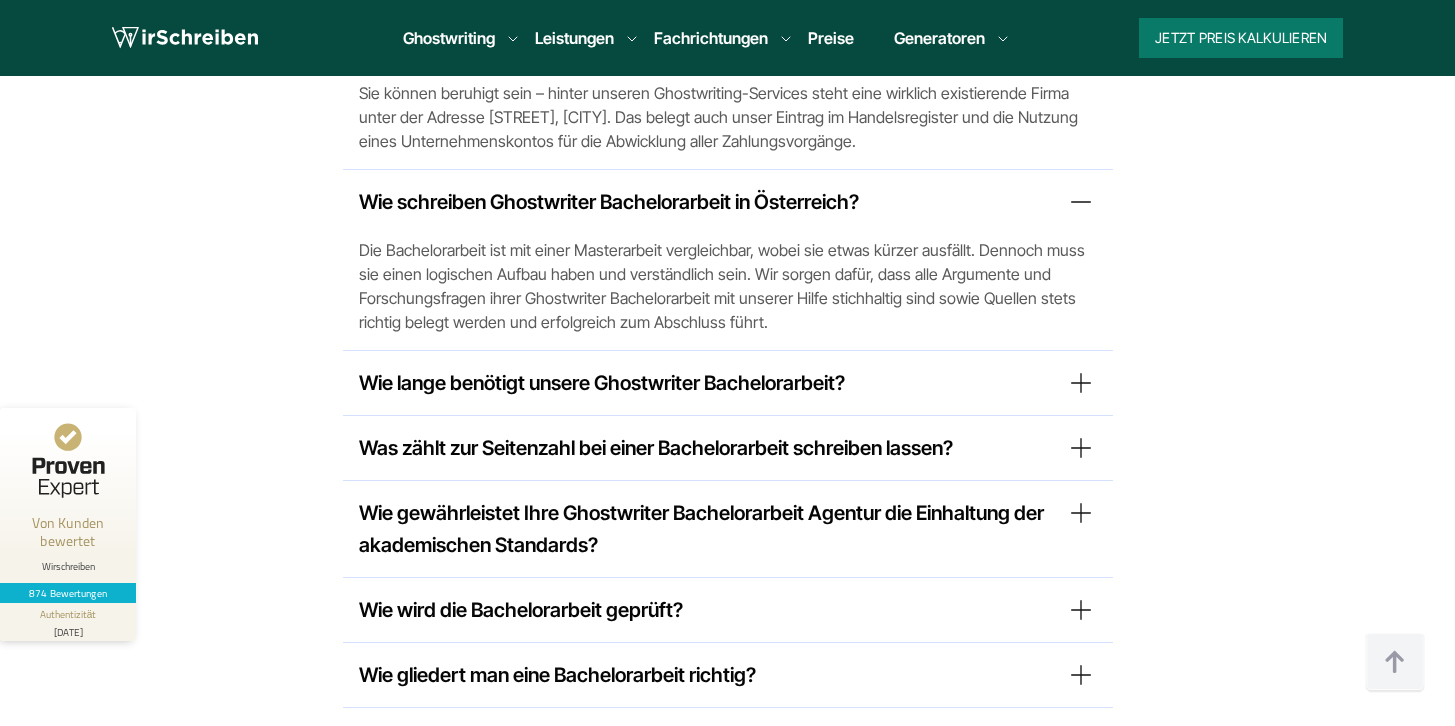 scroll, scrollTop: 16650, scrollLeft: 0, axis: vertical 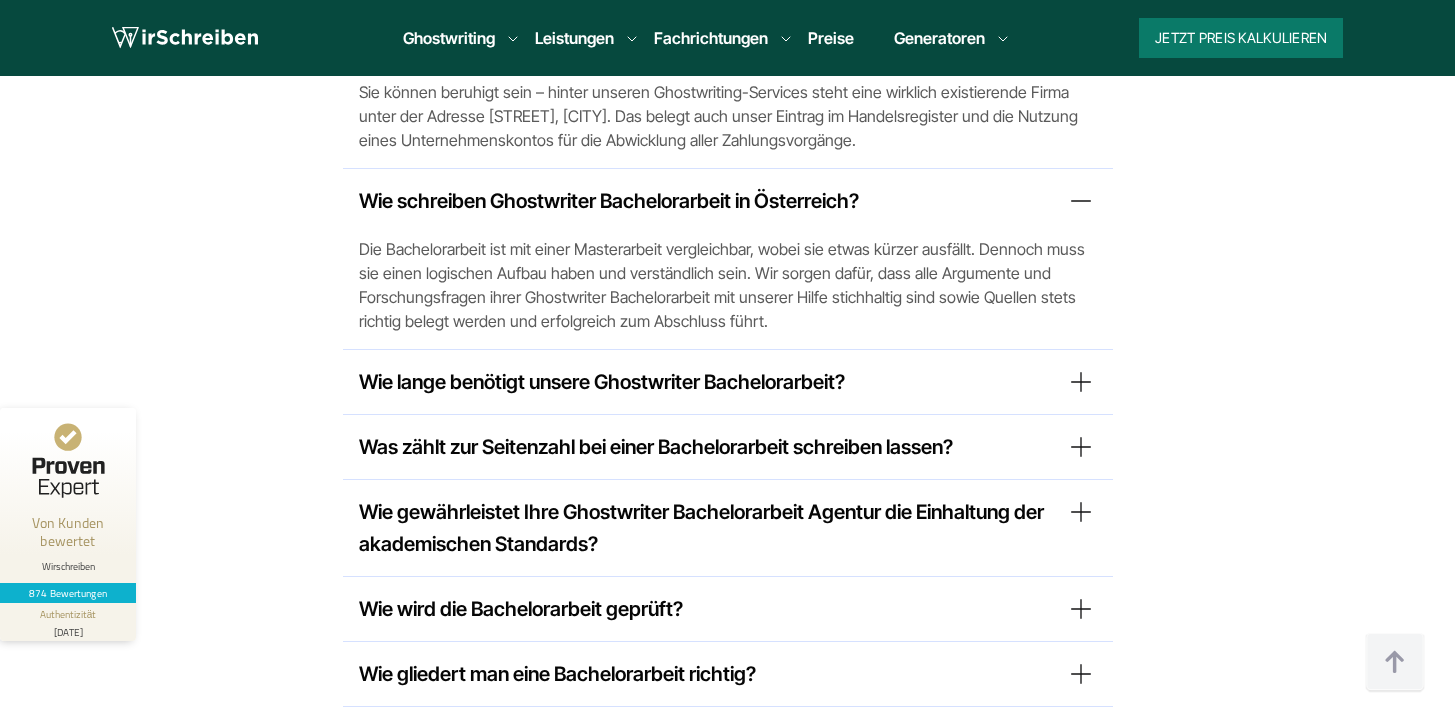 click on "Wie lange benötigt unsere Ghostwriter Bachelorarbeit?" at bounding box center (728, 382) 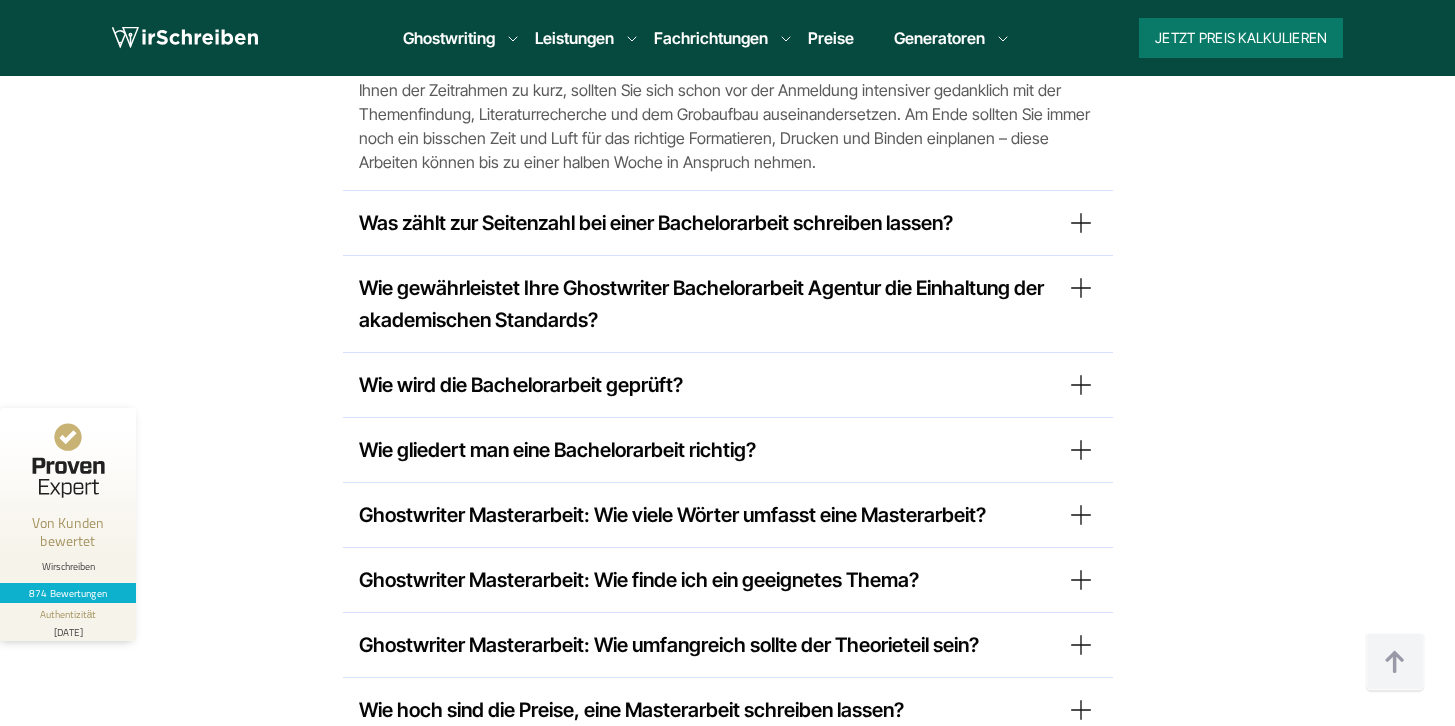 scroll, scrollTop: 17047, scrollLeft: 0, axis: vertical 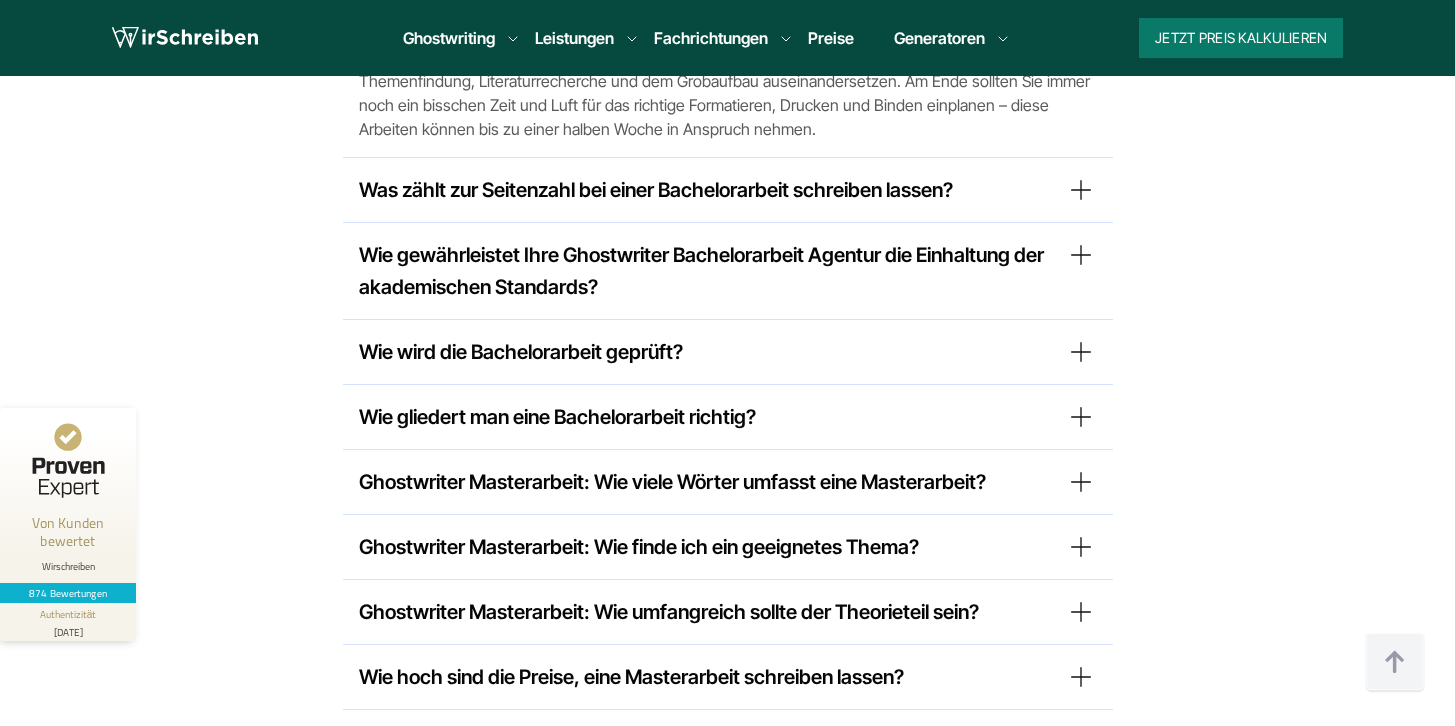 click on "Wie gewährleistet Ihre Ghostwriter Bachelorarbeit Agentur die Einhaltung der akademischen Standards?" at bounding box center [728, 271] 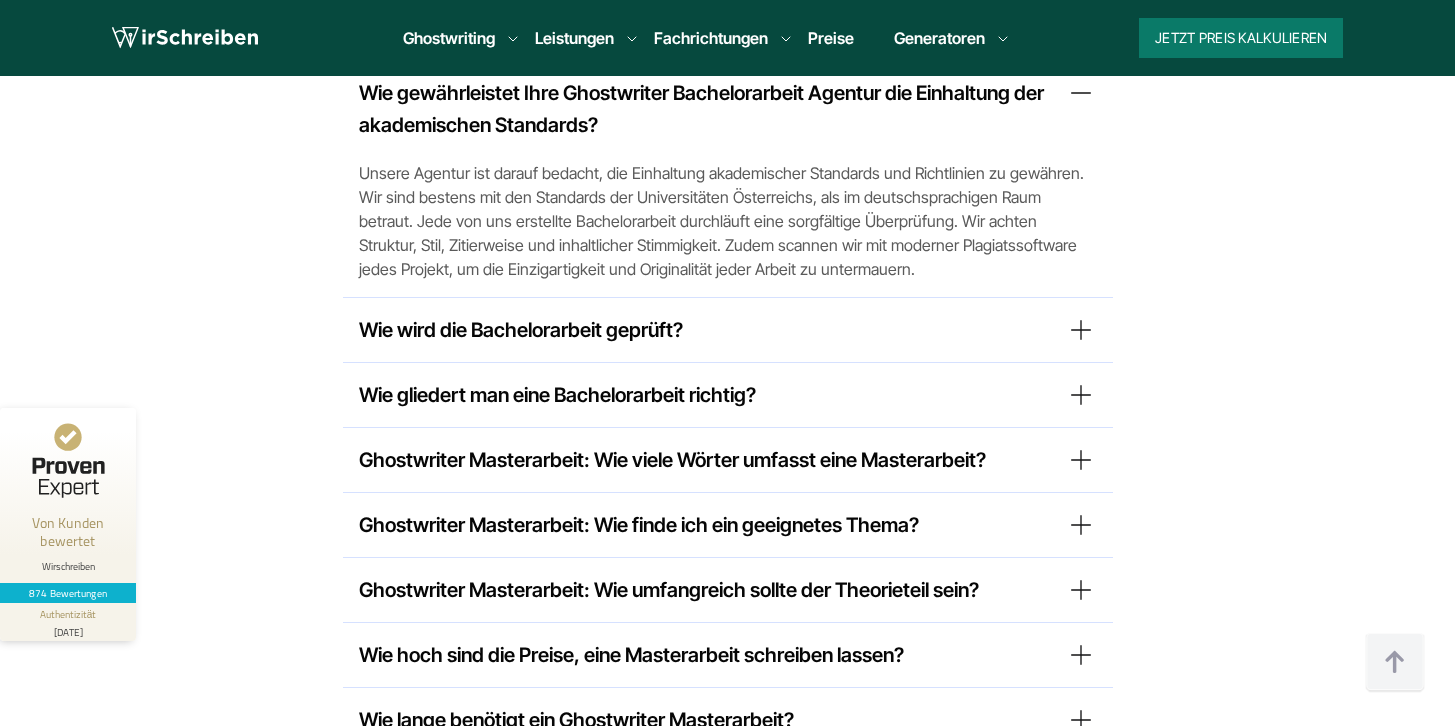 scroll, scrollTop: 17210, scrollLeft: 0, axis: vertical 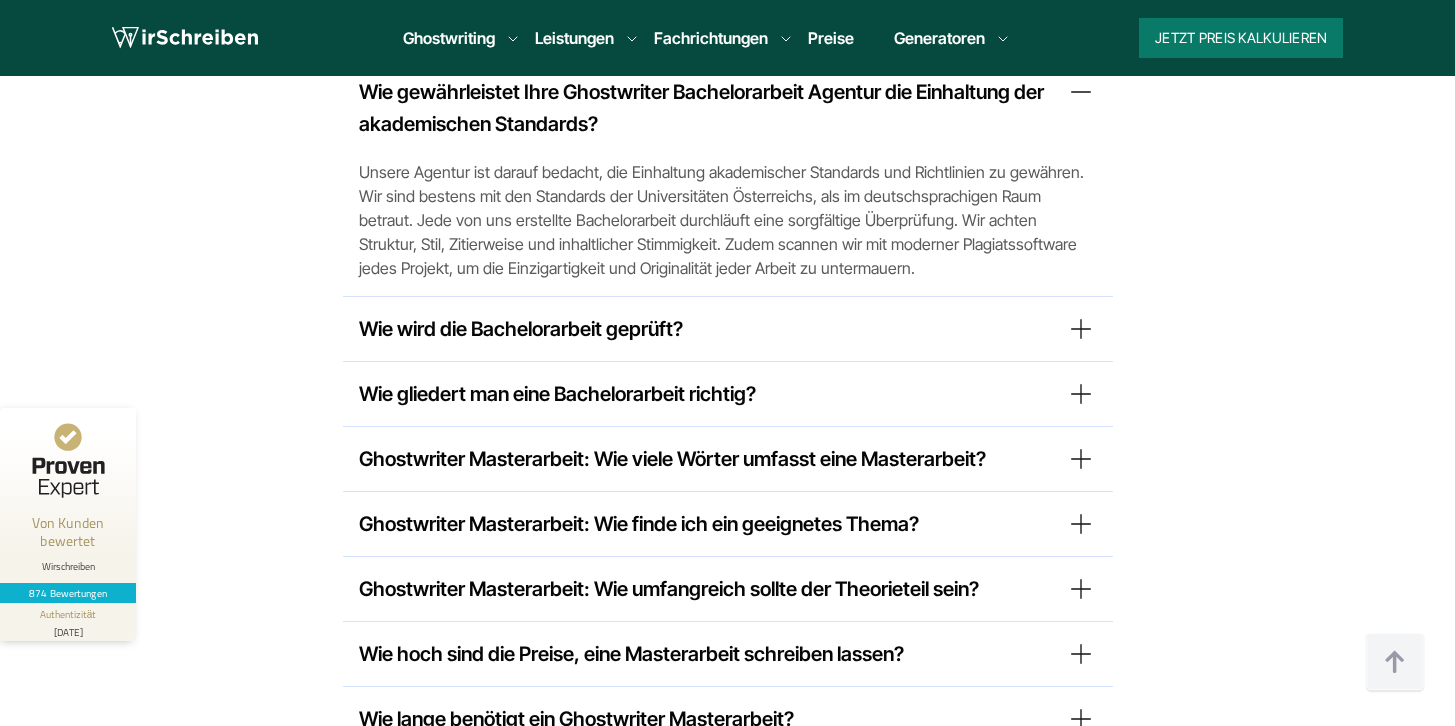 click on "Wie wird die Bachelorarbeit geprüft?" at bounding box center (728, 329) 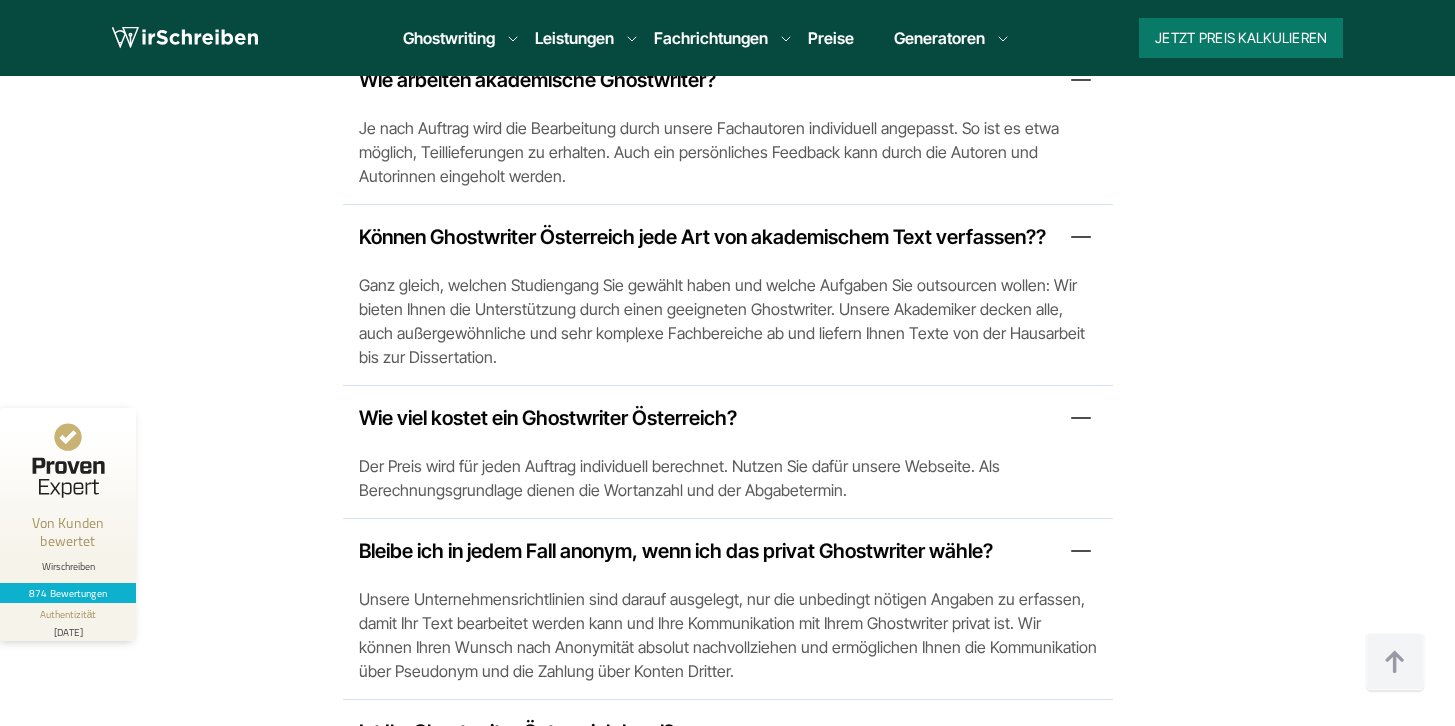 scroll, scrollTop: 15674, scrollLeft: 0, axis: vertical 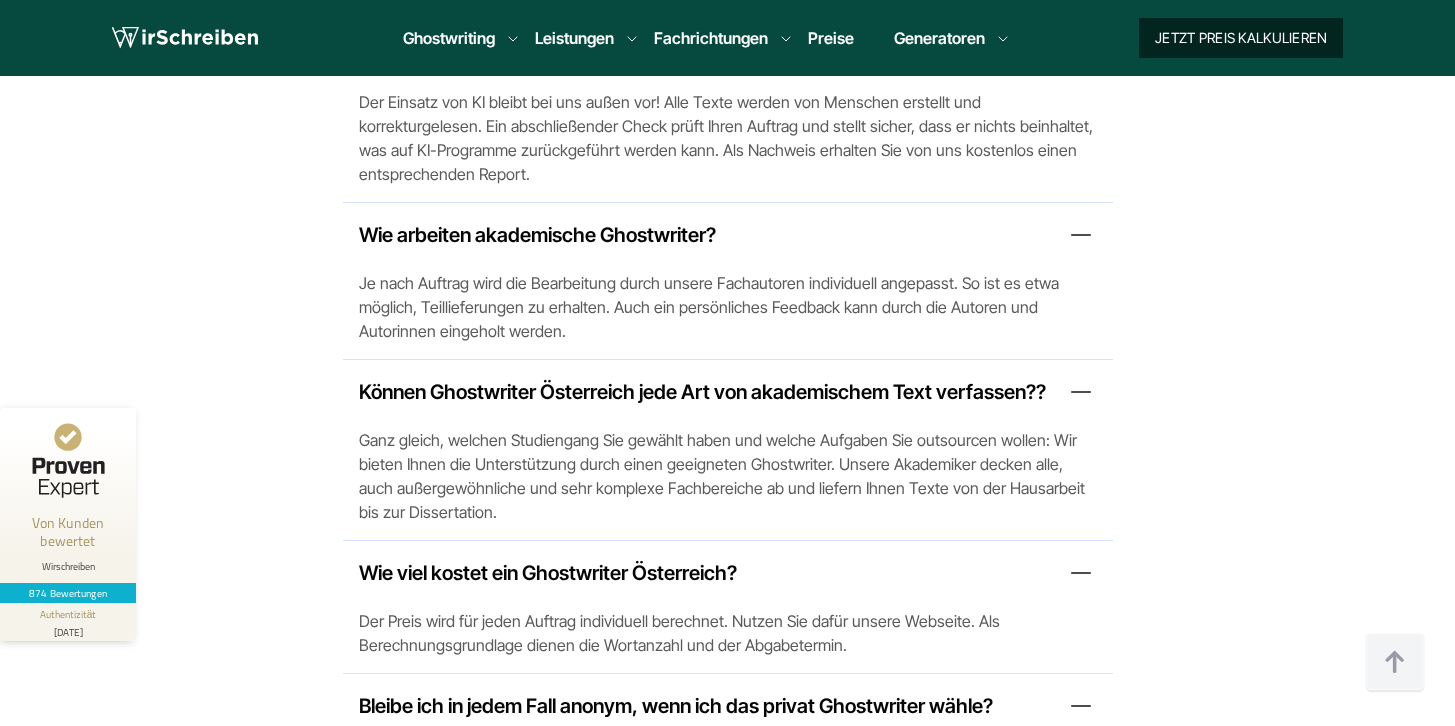 click on "Jetzt Preis
kalkulieren" at bounding box center [1241, 38] 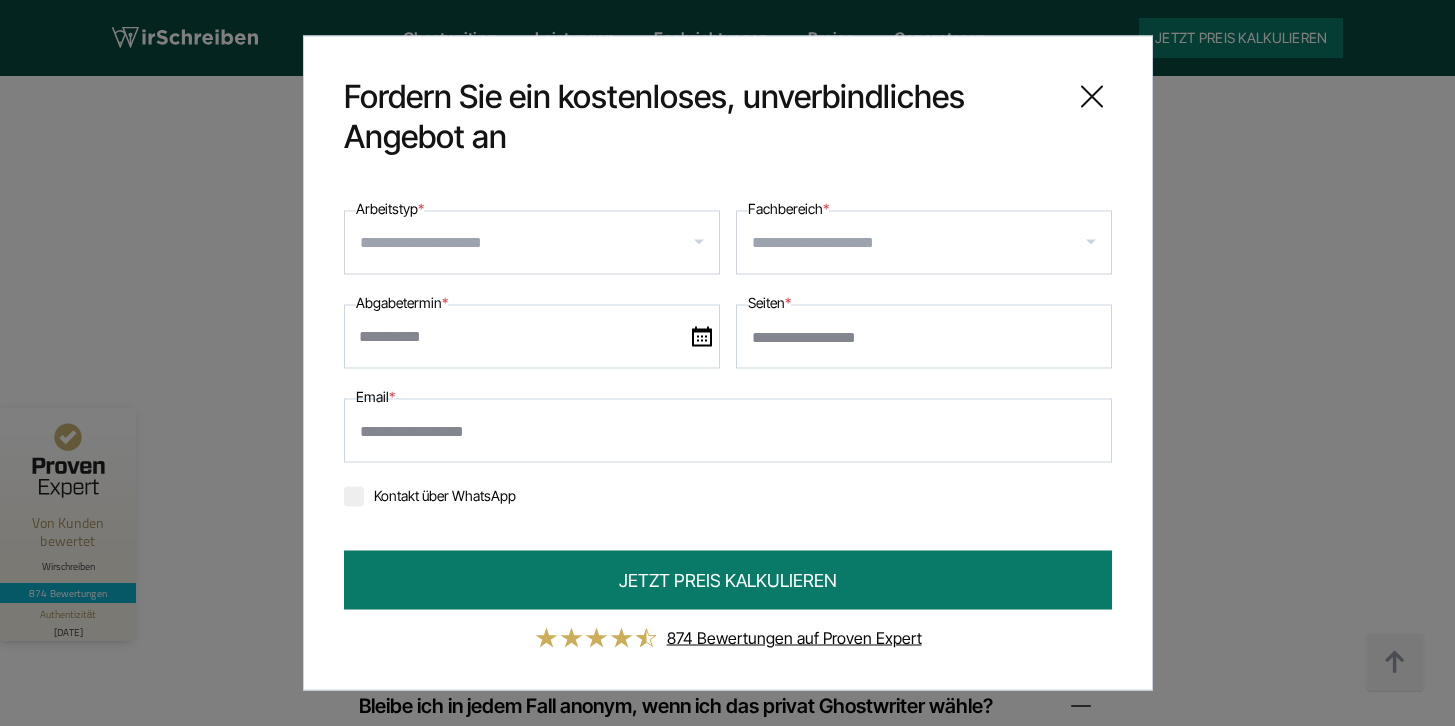 click on "Ghostwriter in [CITY] – mit Note 1,0" at bounding box center (727, 363) 